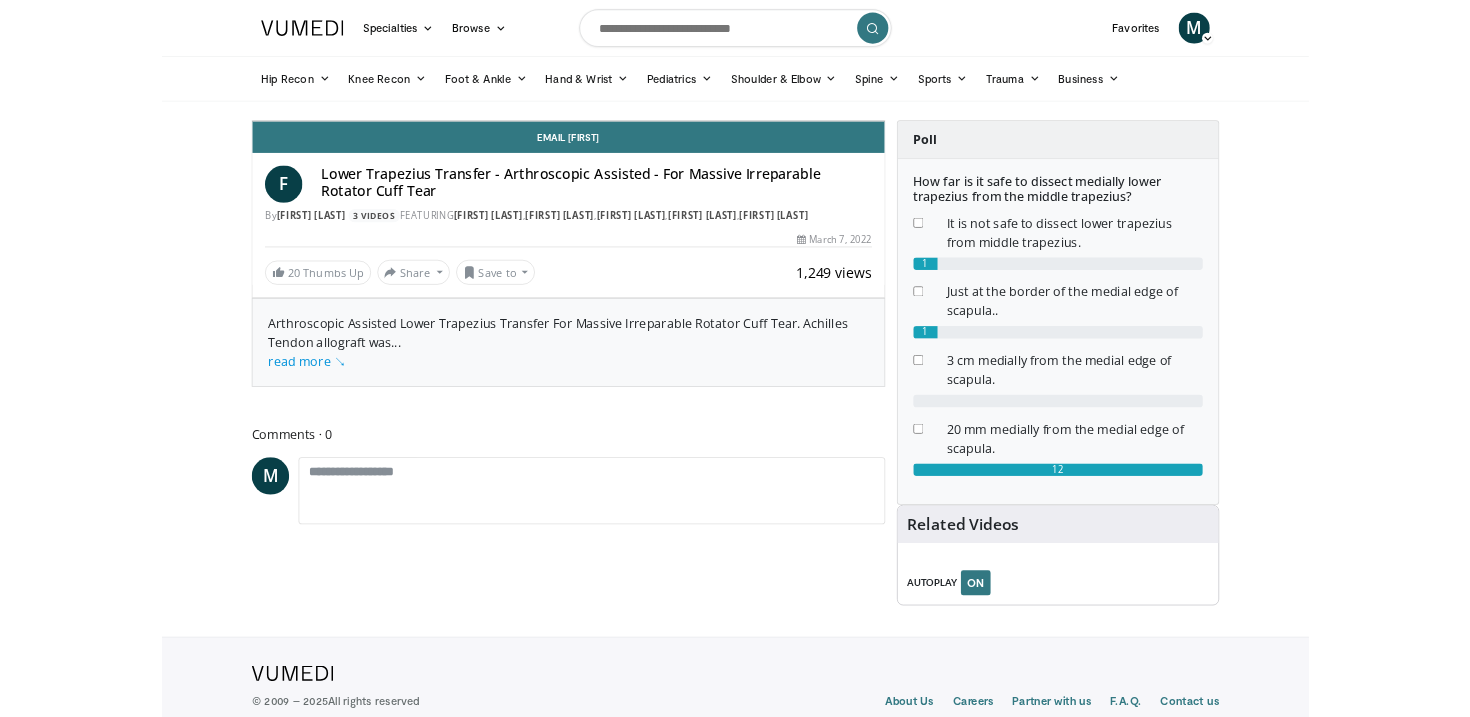 scroll, scrollTop: 0, scrollLeft: 0, axis: both 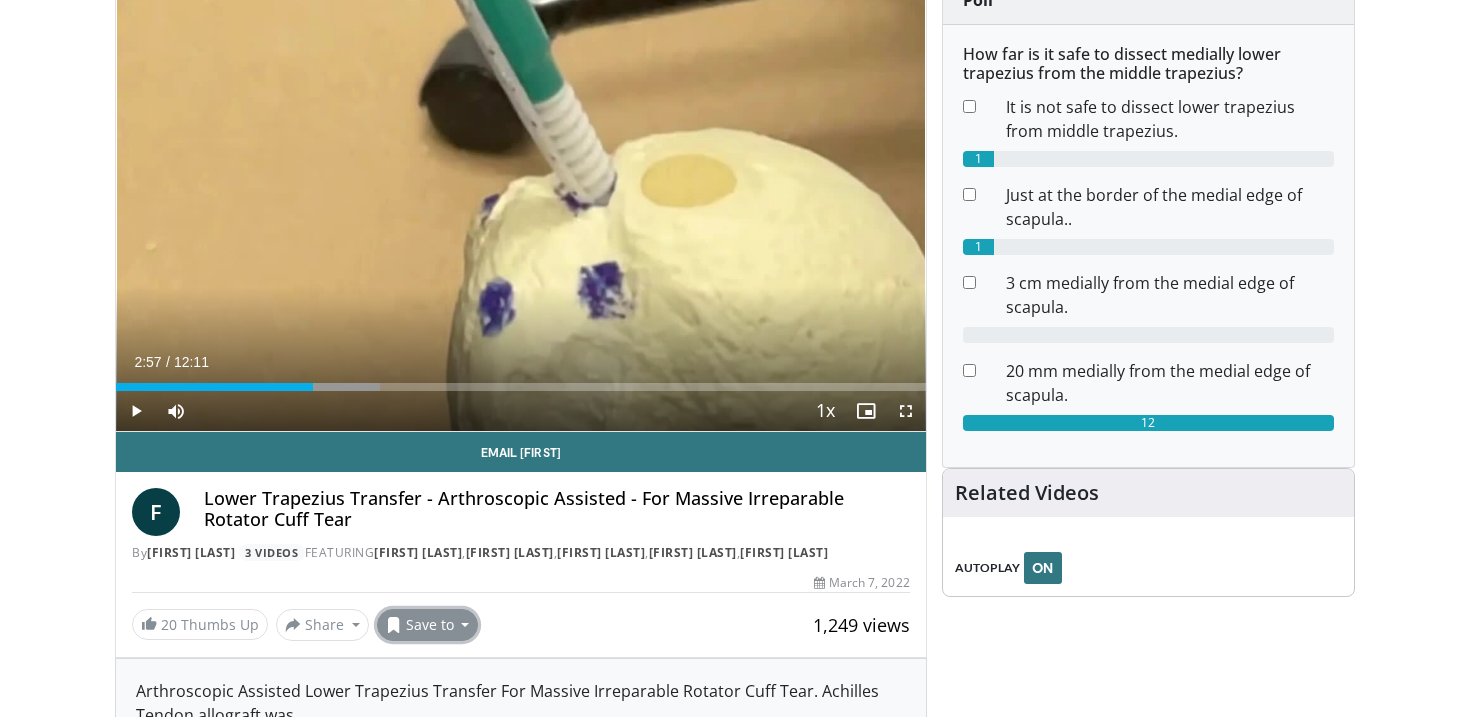 click on "Save to" at bounding box center (428, 625) 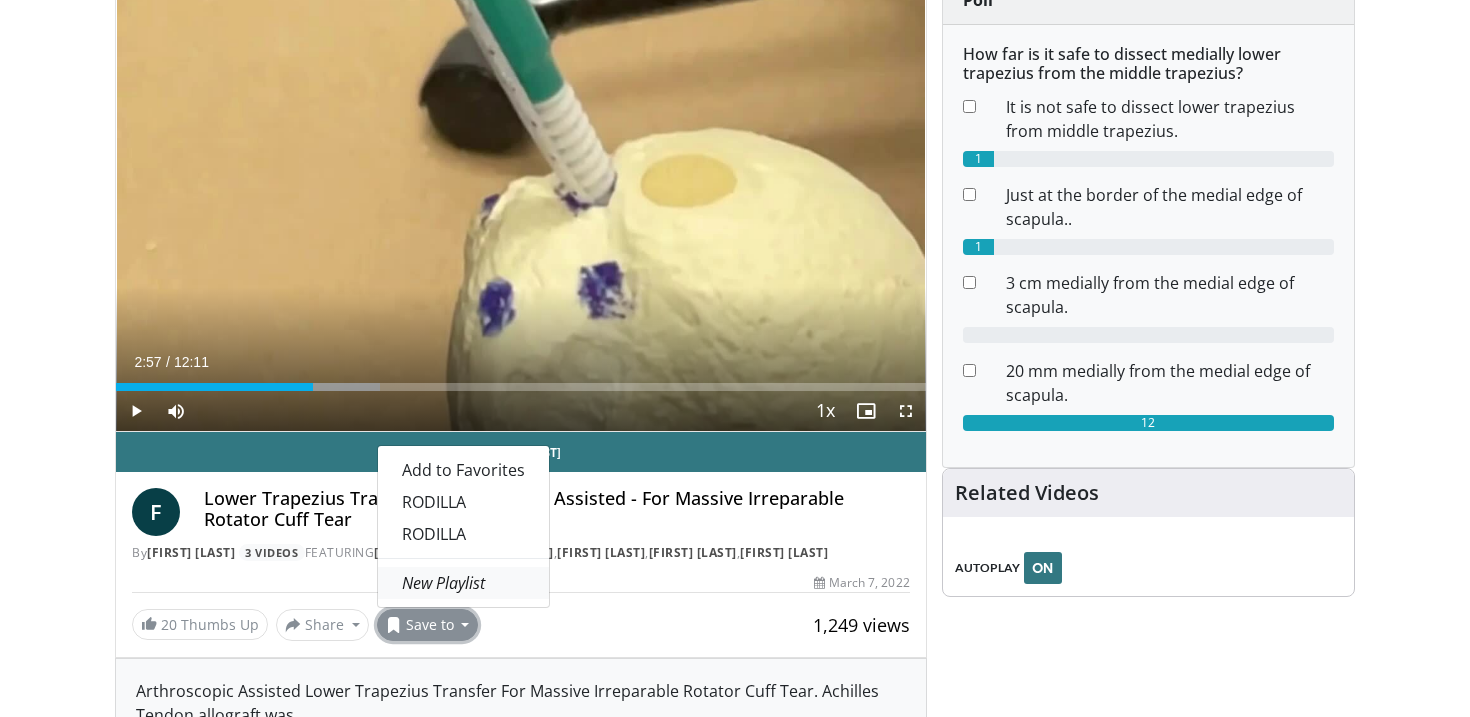 click on "New Playlist" at bounding box center (443, 583) 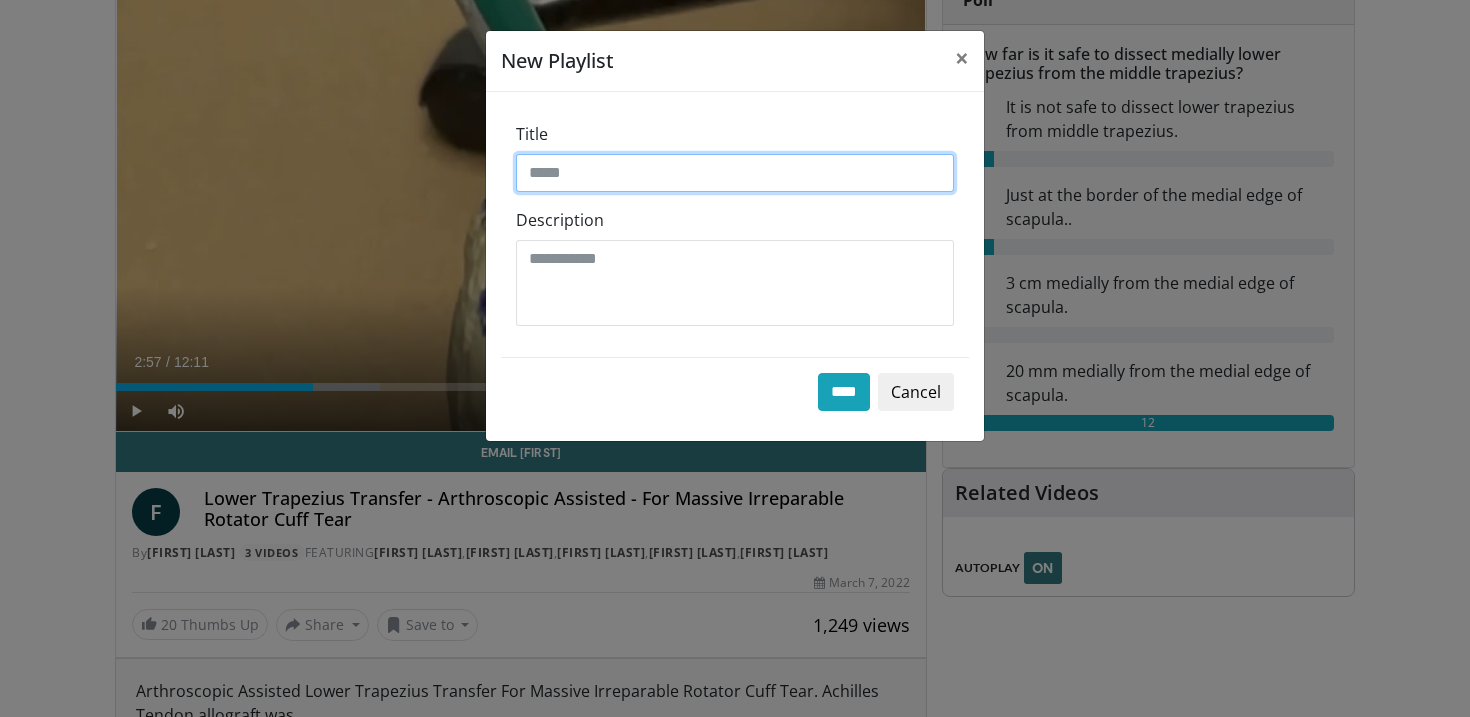 click on "Title" at bounding box center [735, 173] 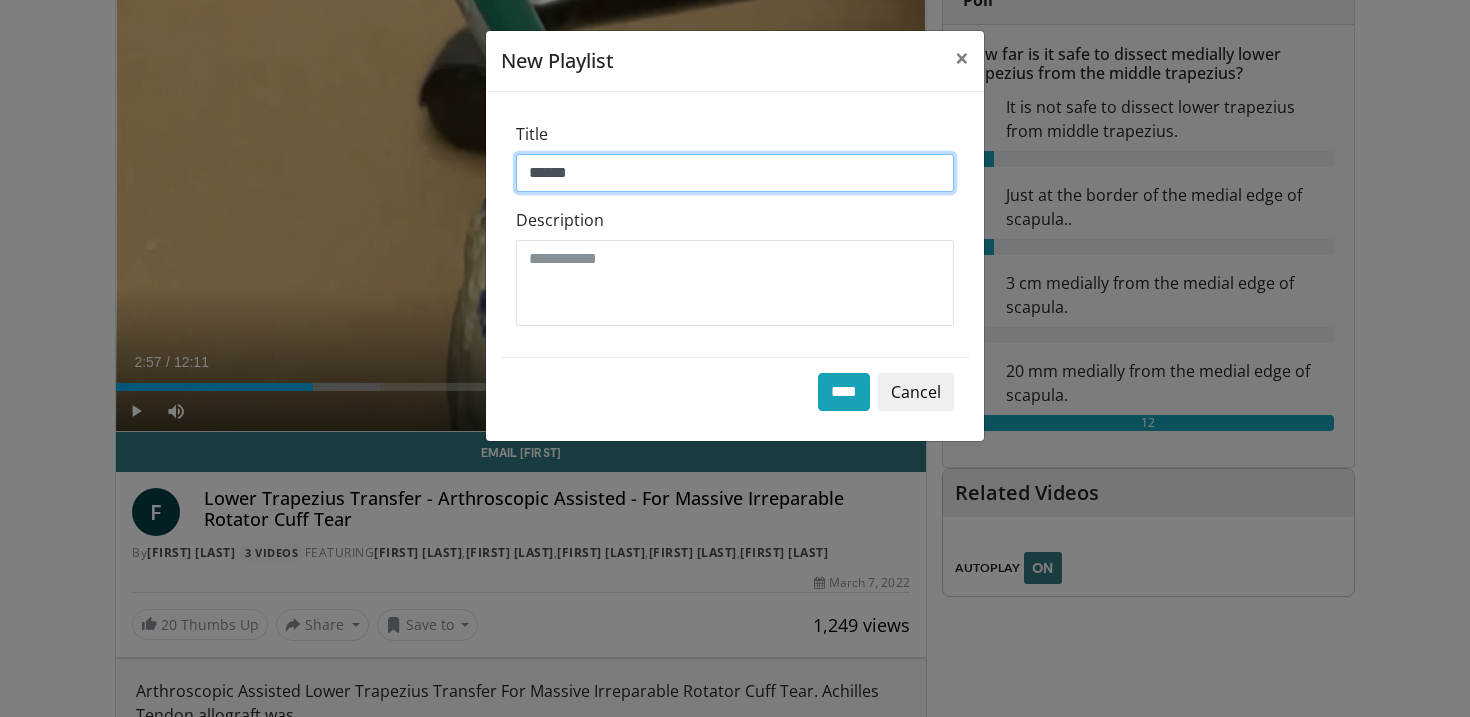 type on "******" 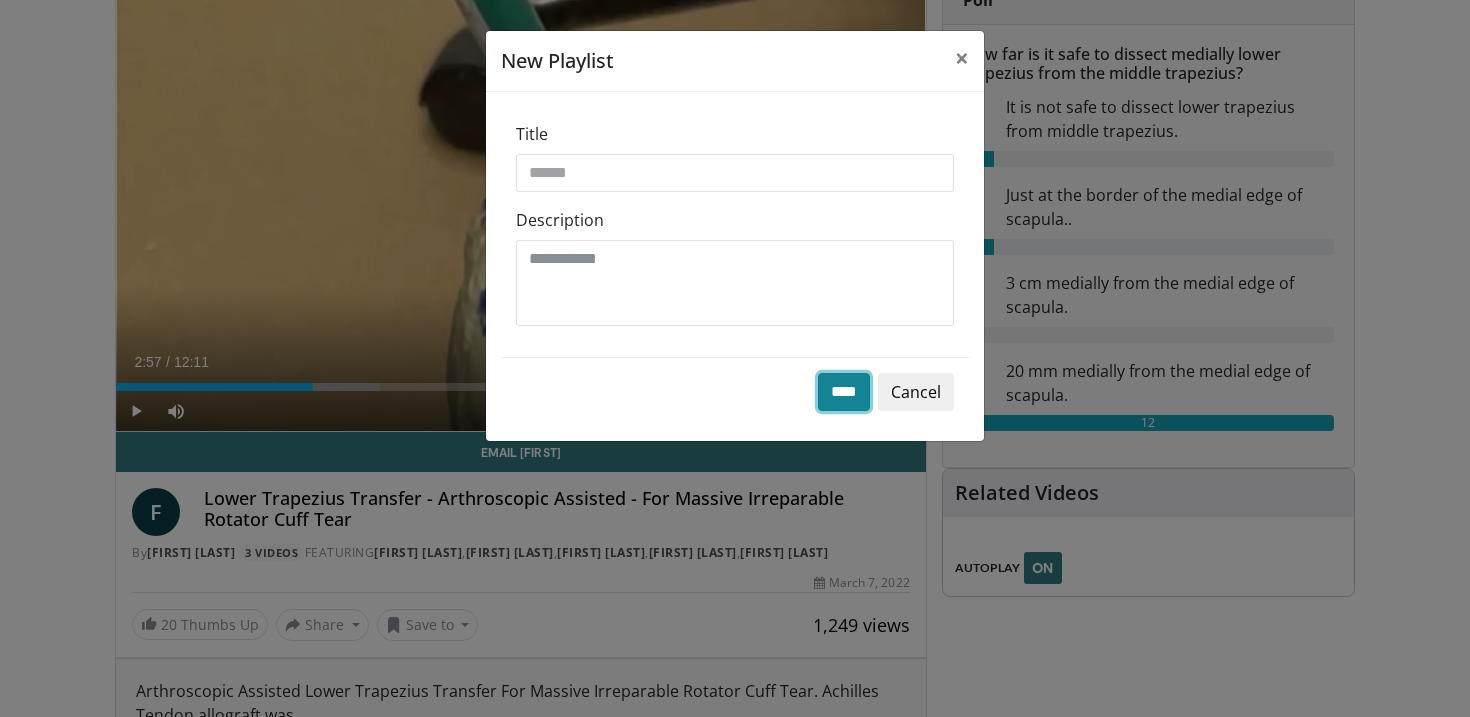click on "****" at bounding box center (844, 392) 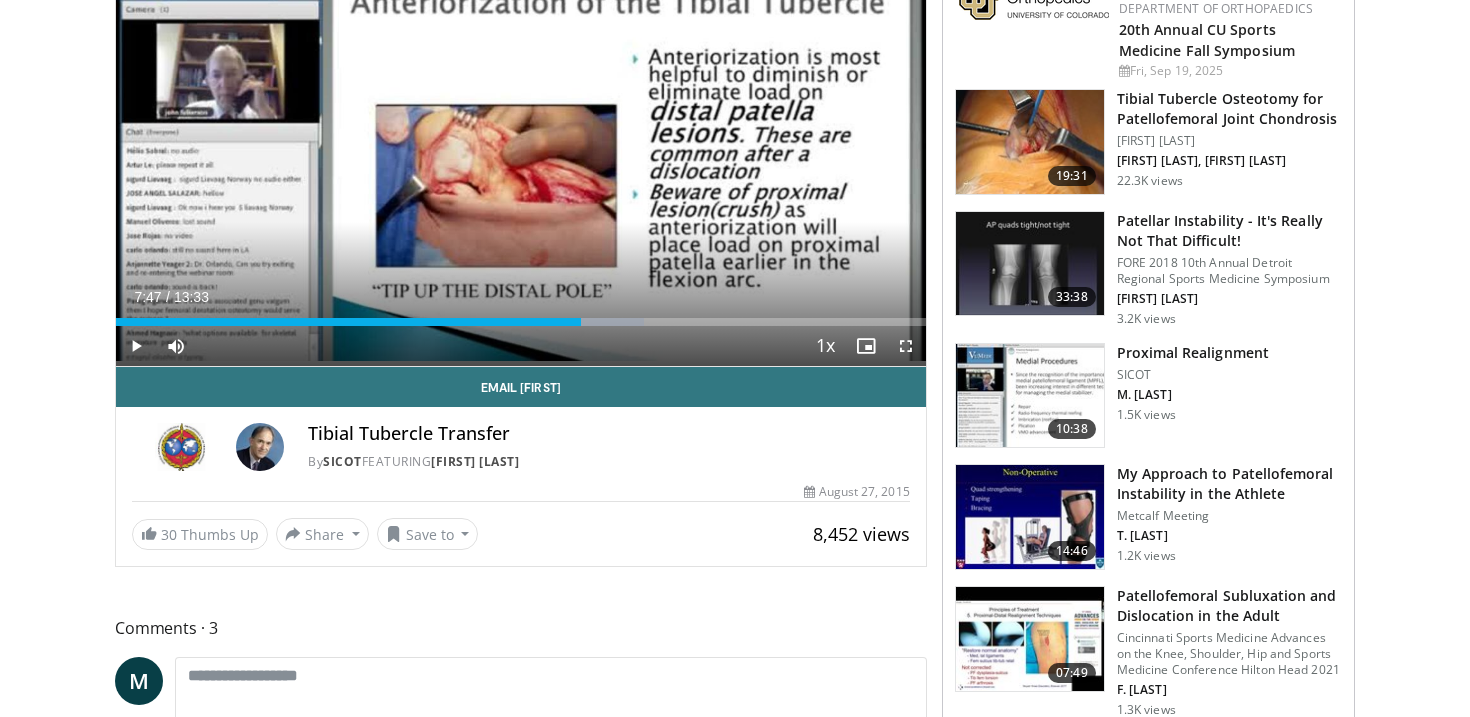 scroll, scrollTop: 0, scrollLeft: 0, axis: both 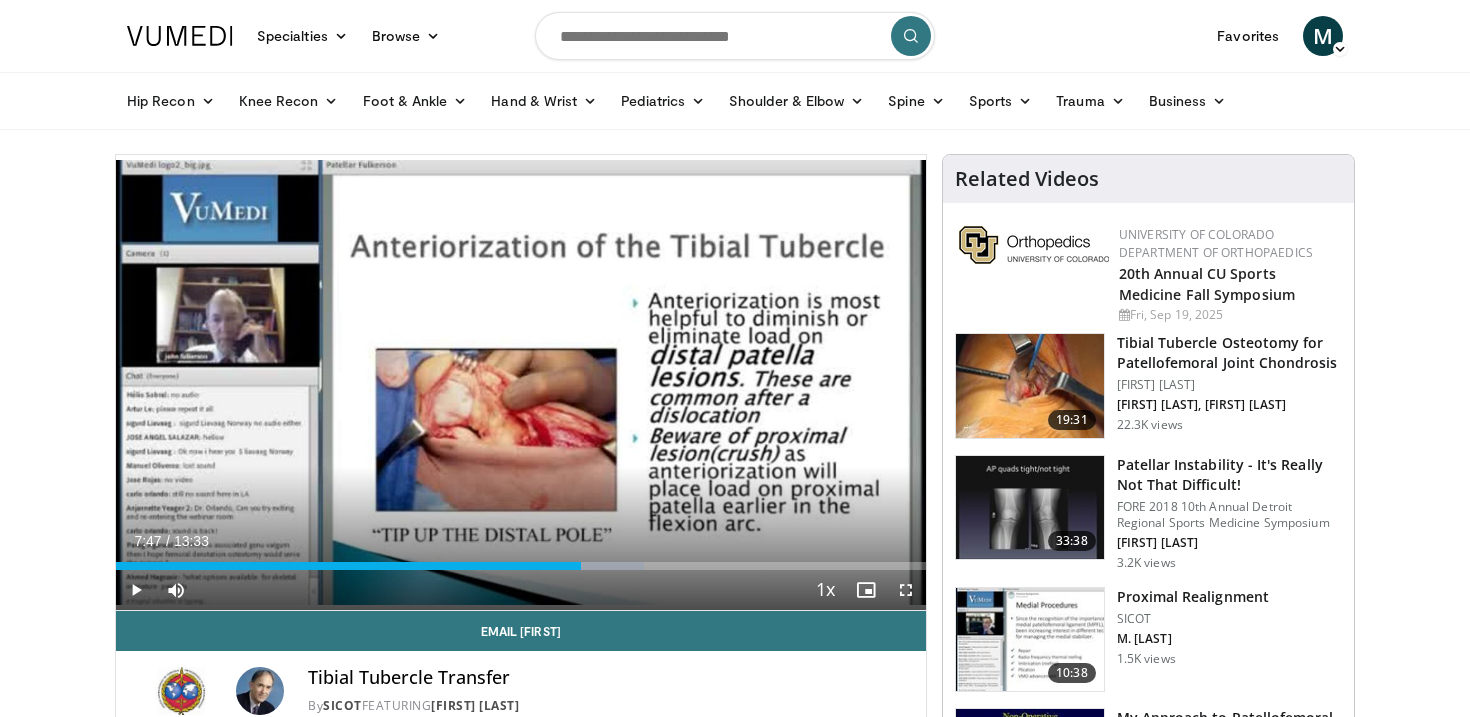 click at bounding box center [735, 36] 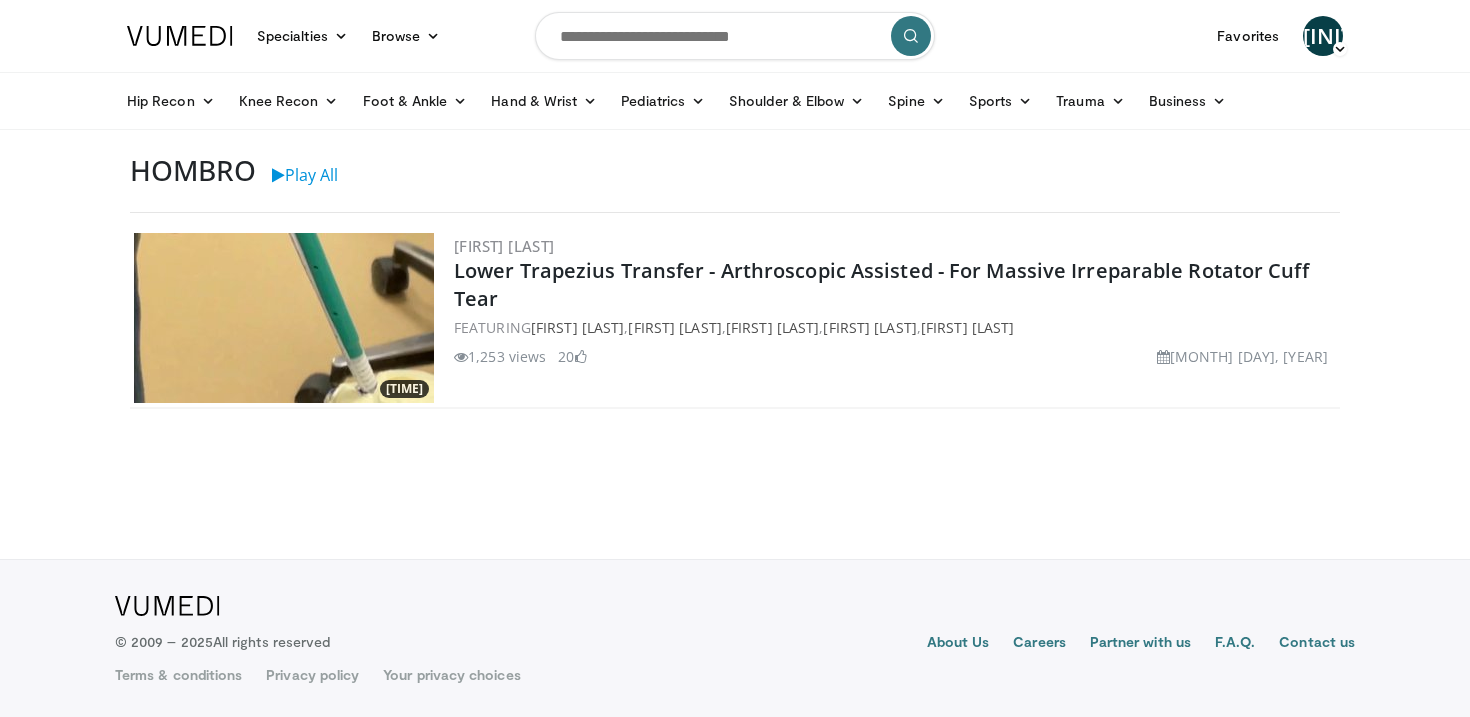scroll, scrollTop: 0, scrollLeft: 0, axis: both 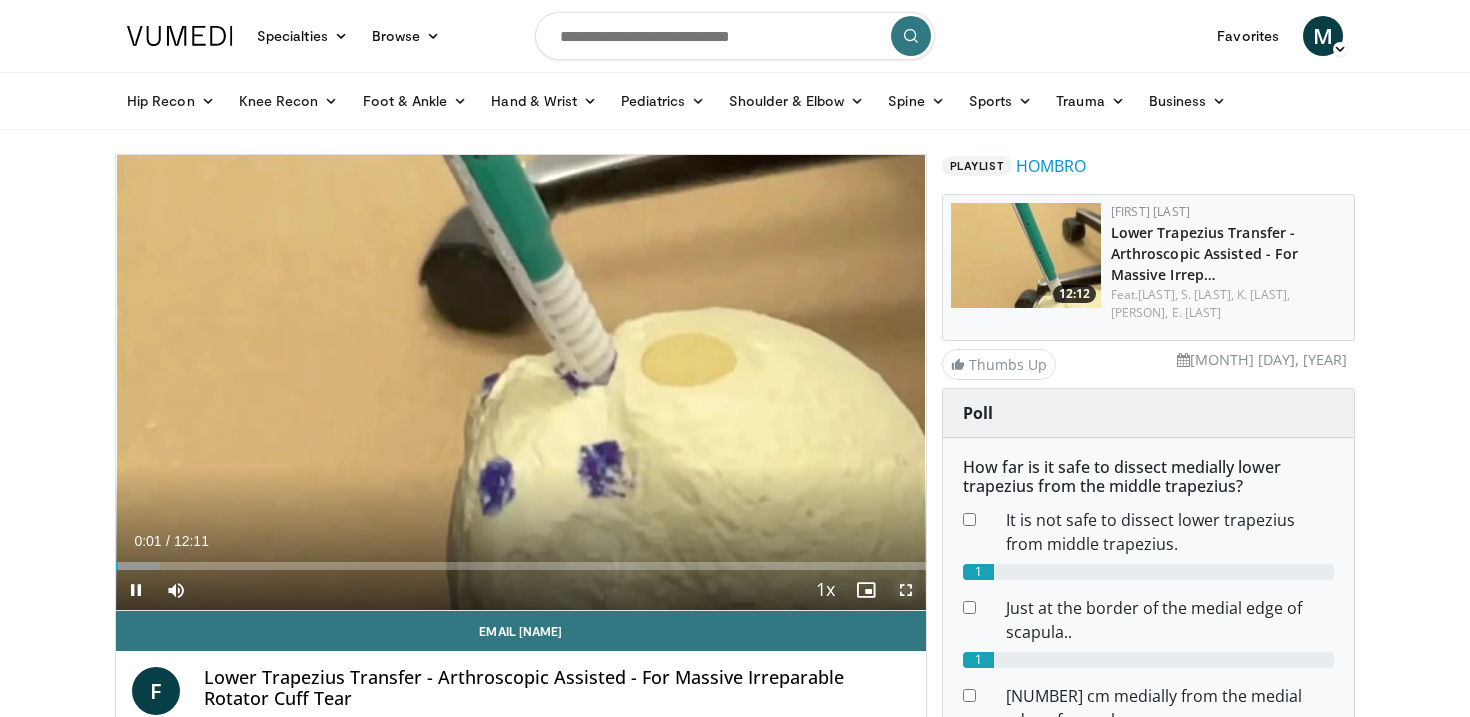 click at bounding box center (906, 590) 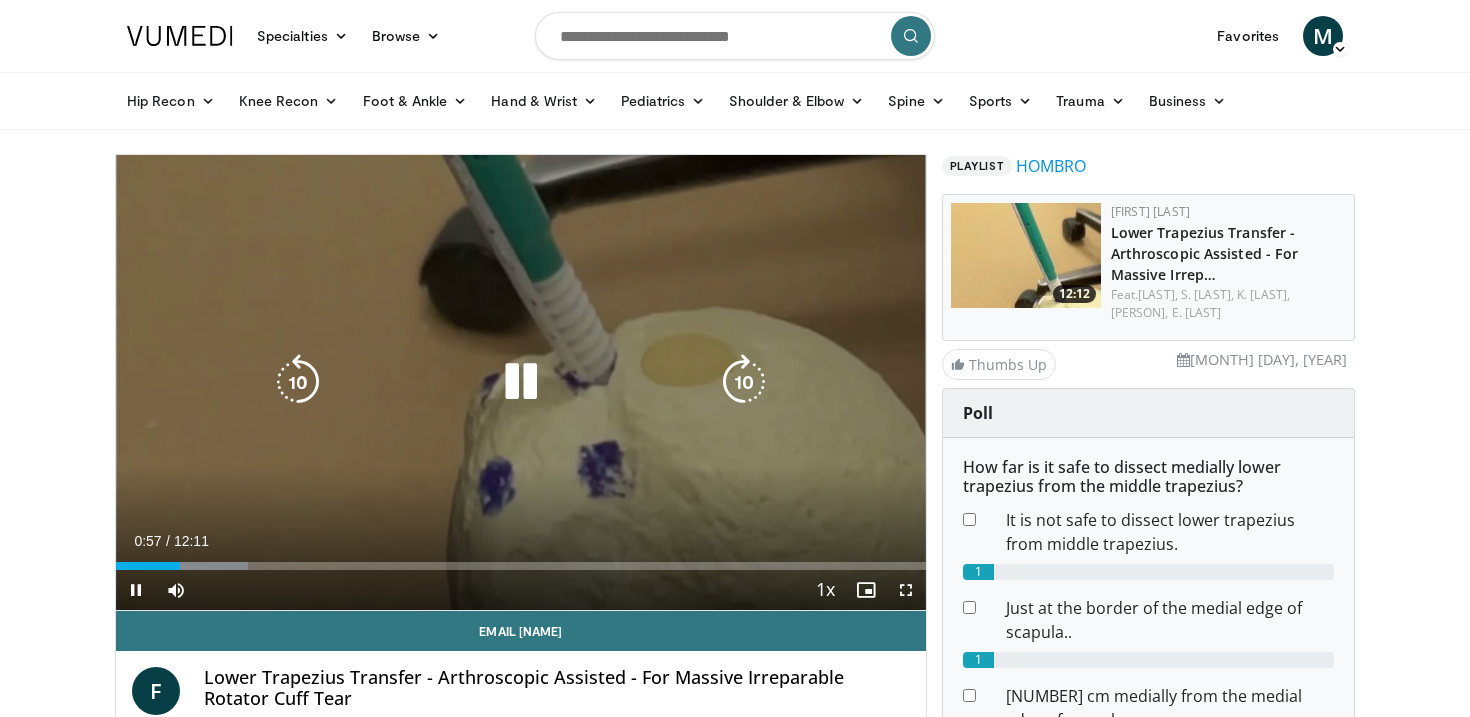 click on "10 seconds
Tap to unmute" at bounding box center [521, 382] 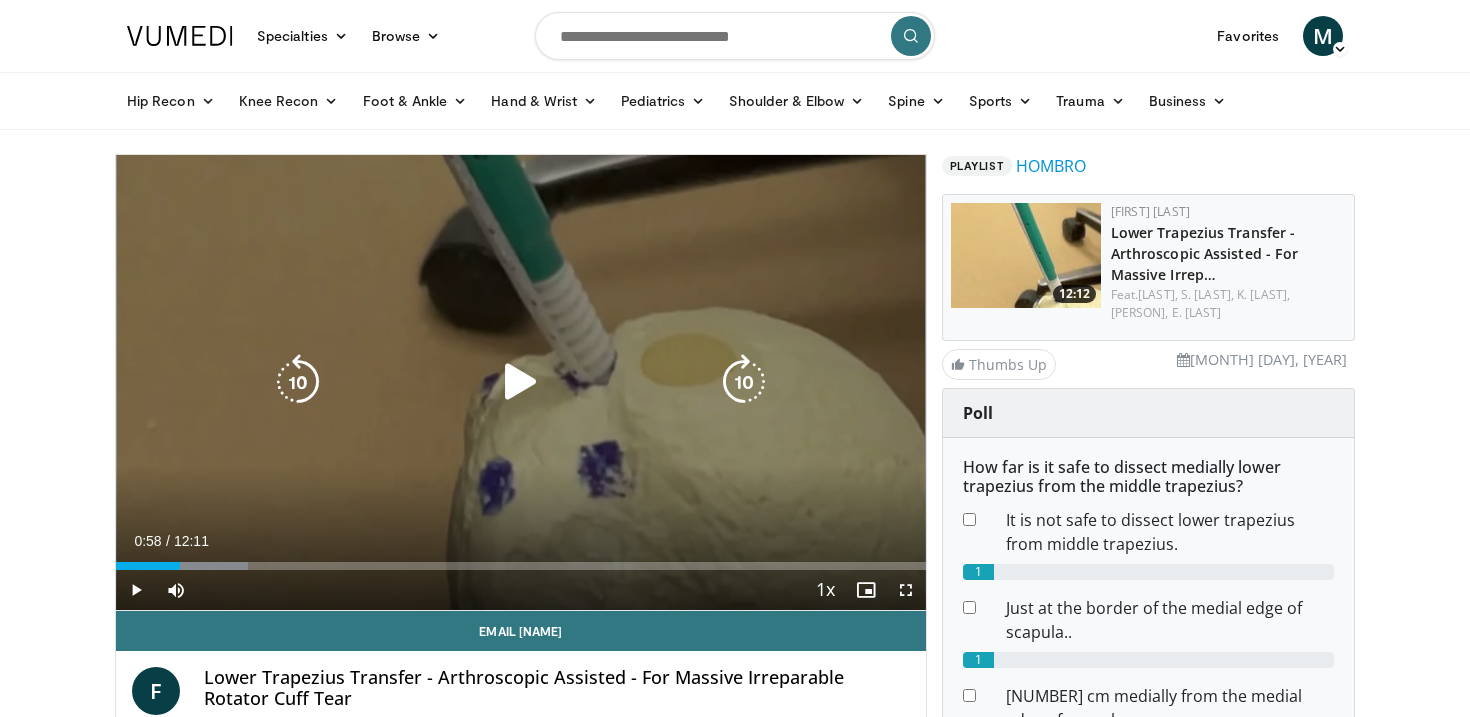 click at bounding box center (521, 382) 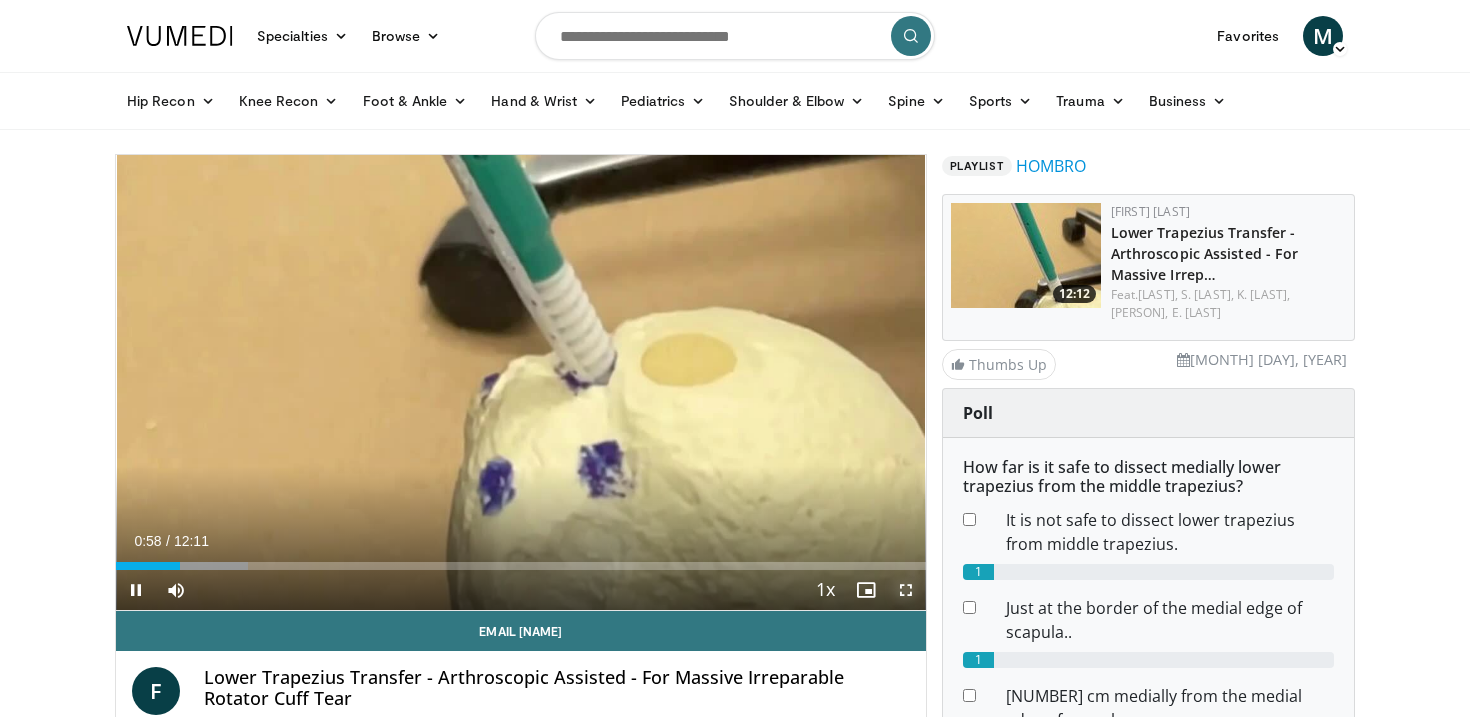 click at bounding box center [906, 590] 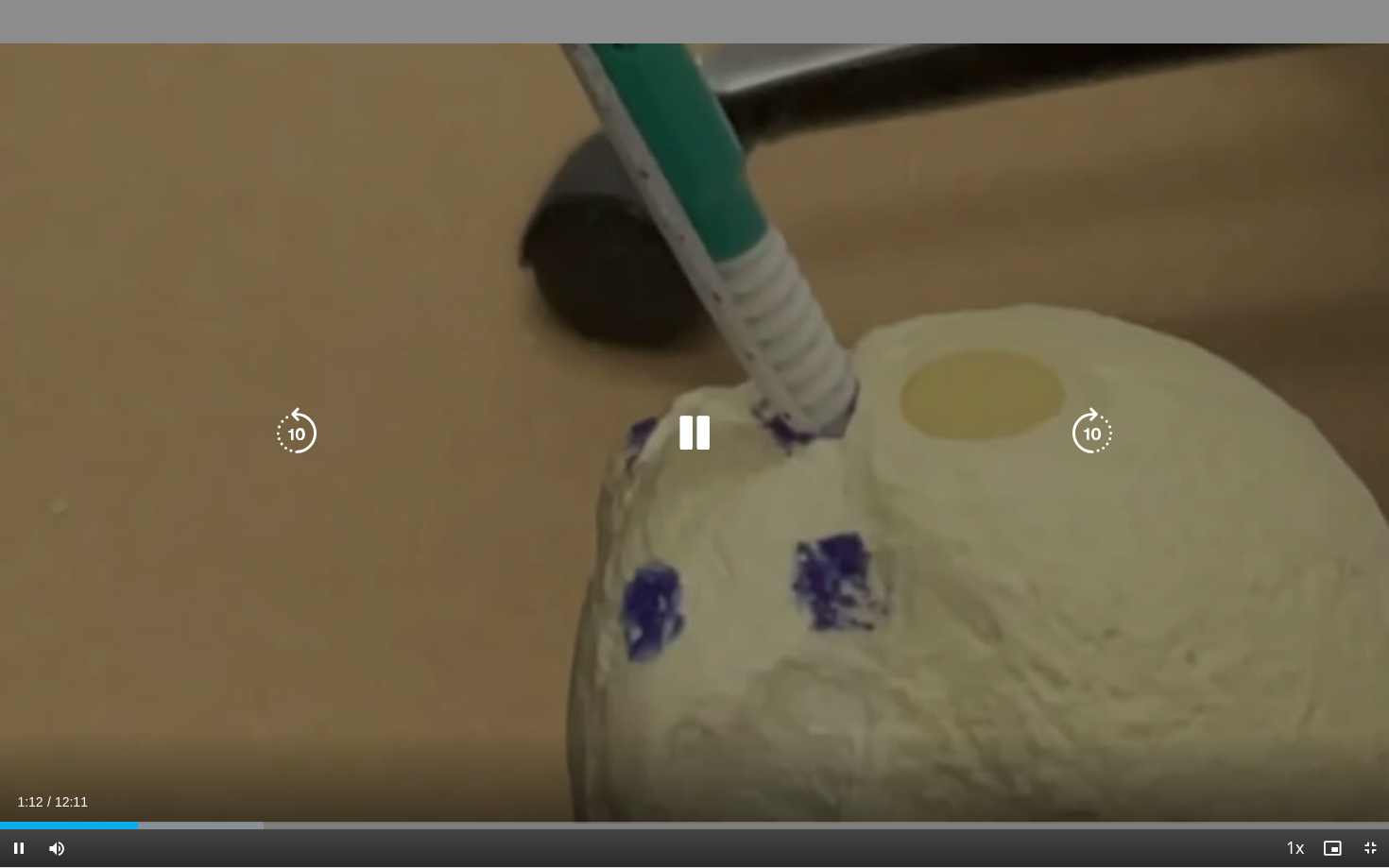 click at bounding box center (694, 434) 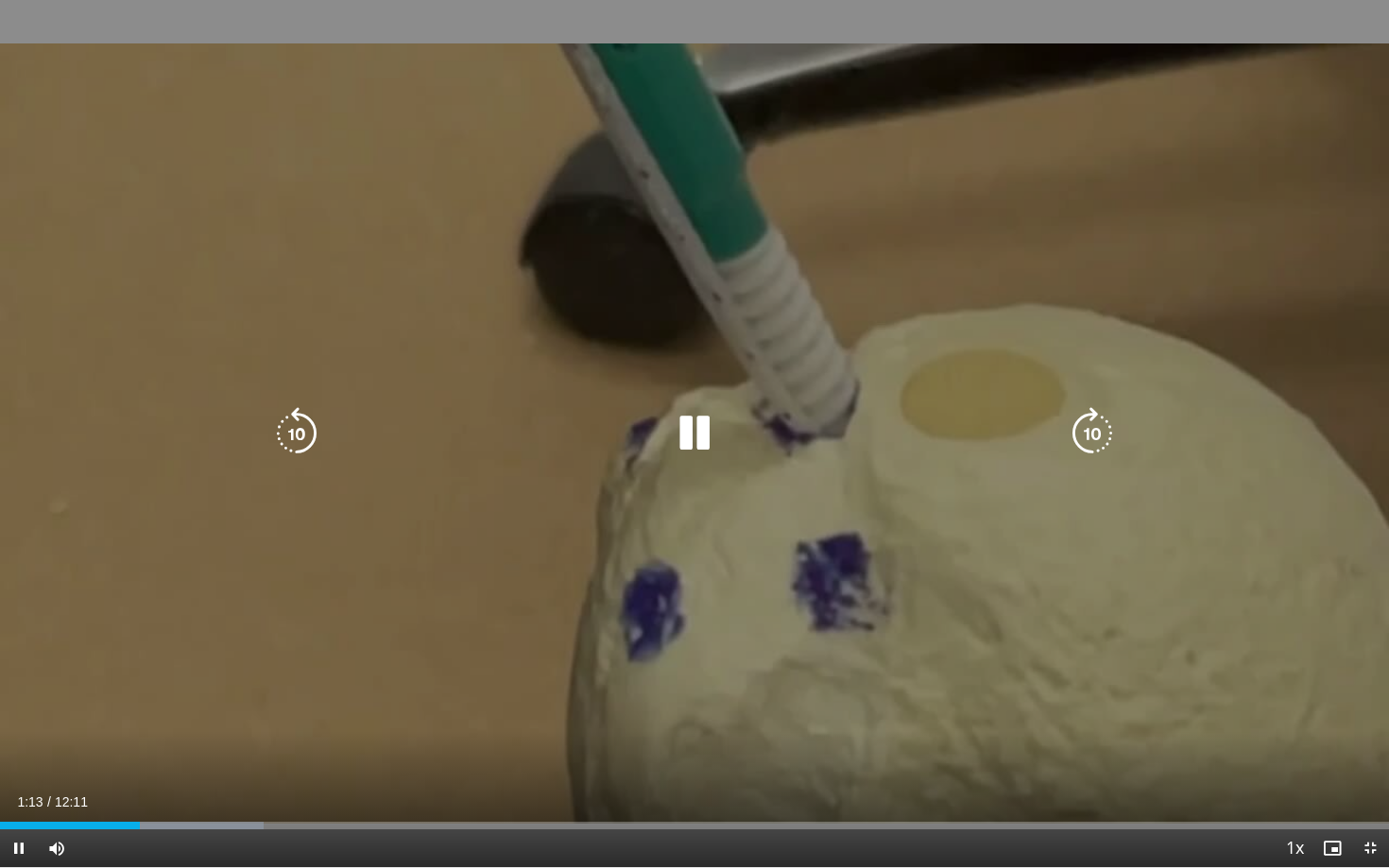 click at bounding box center [694, 434] 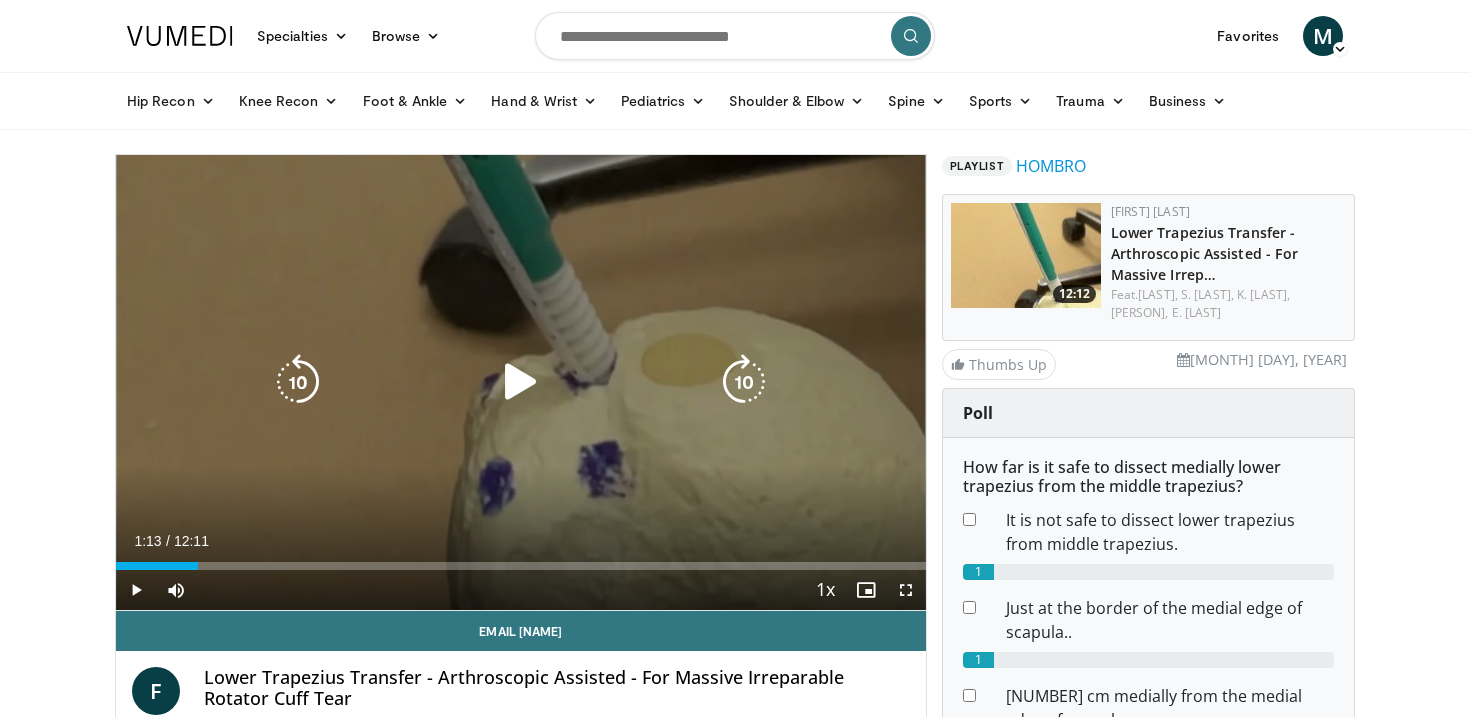 click at bounding box center [521, 382] 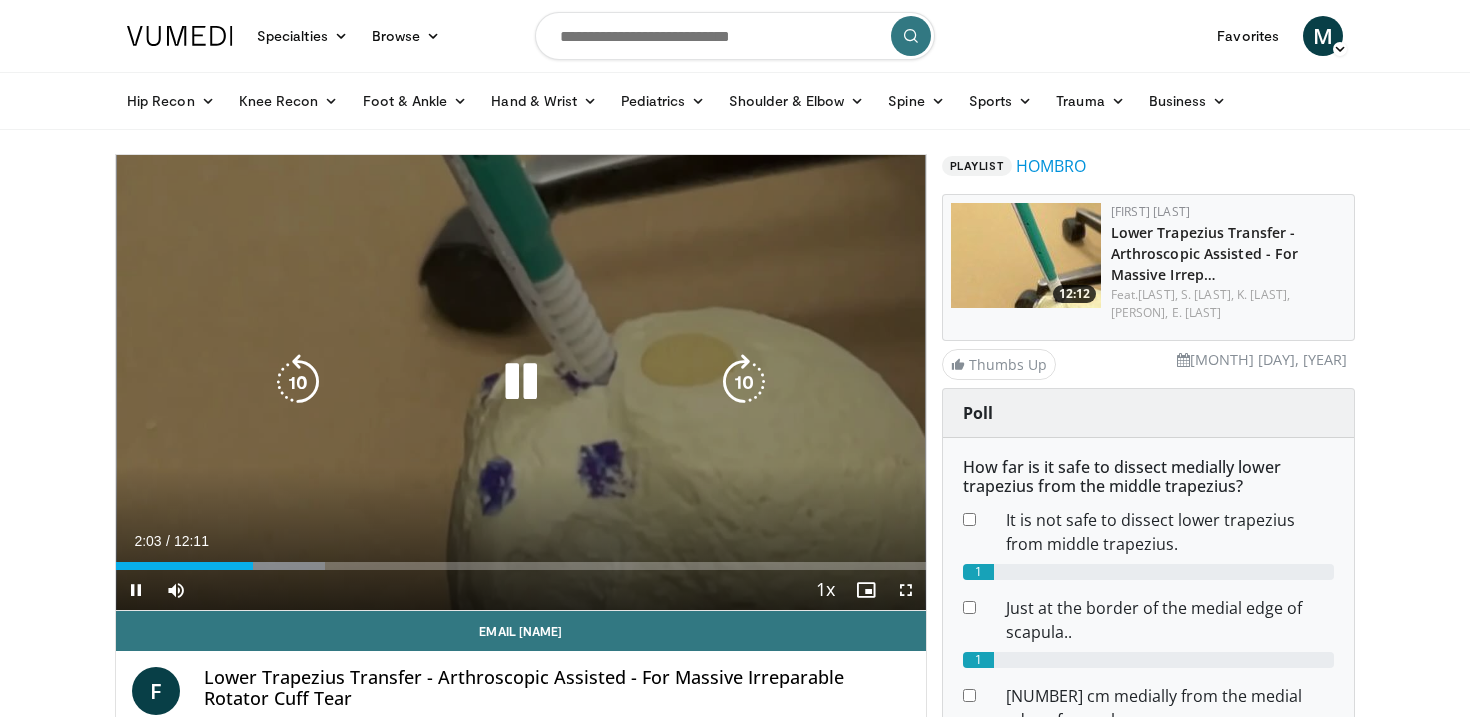 click at bounding box center [521, 382] 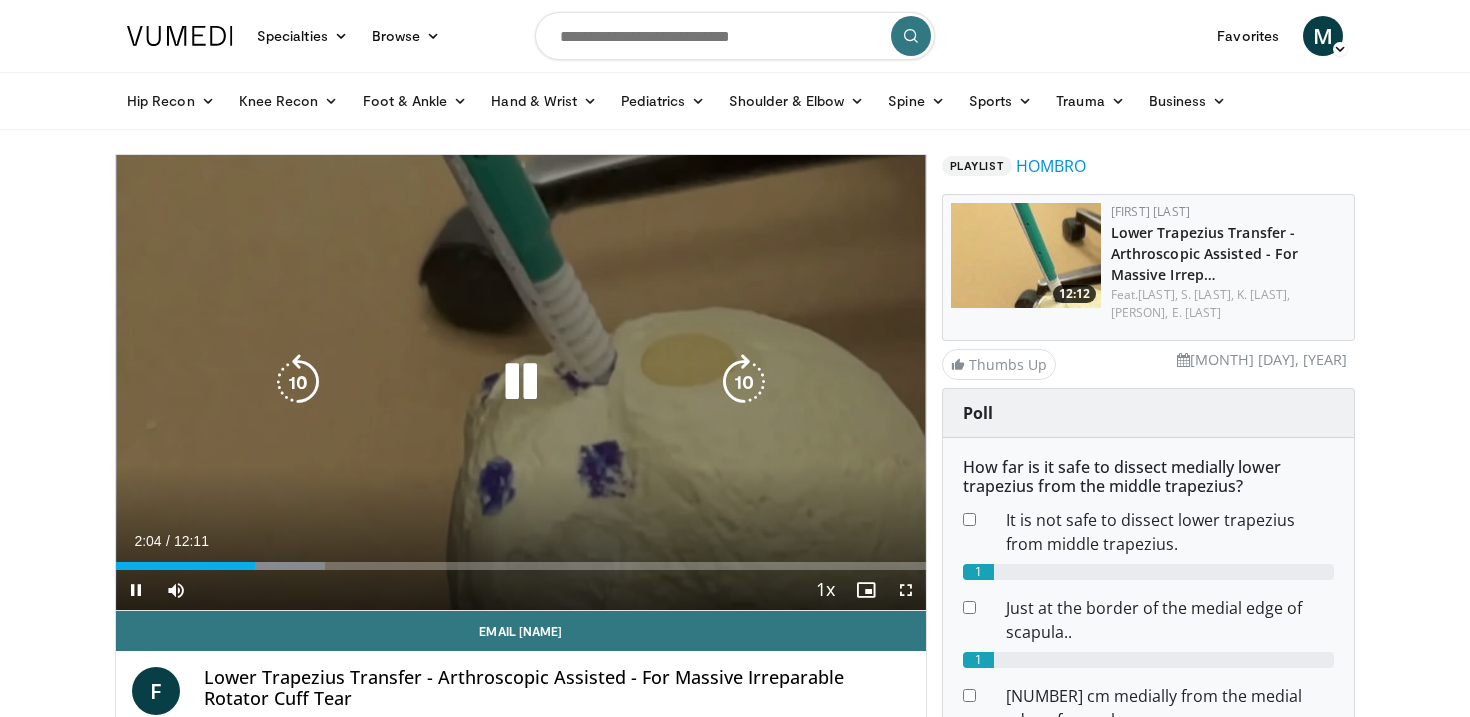 click at bounding box center [521, 382] 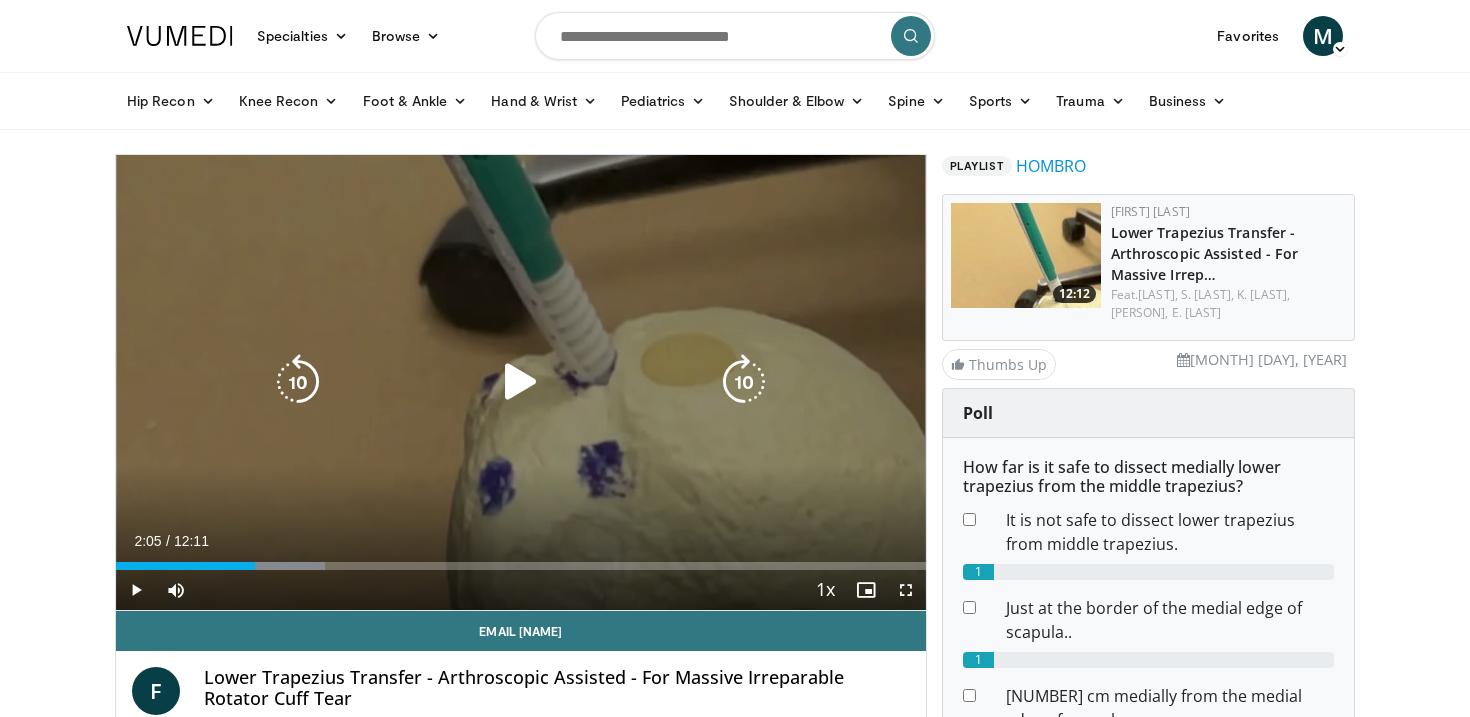 click at bounding box center (521, 382) 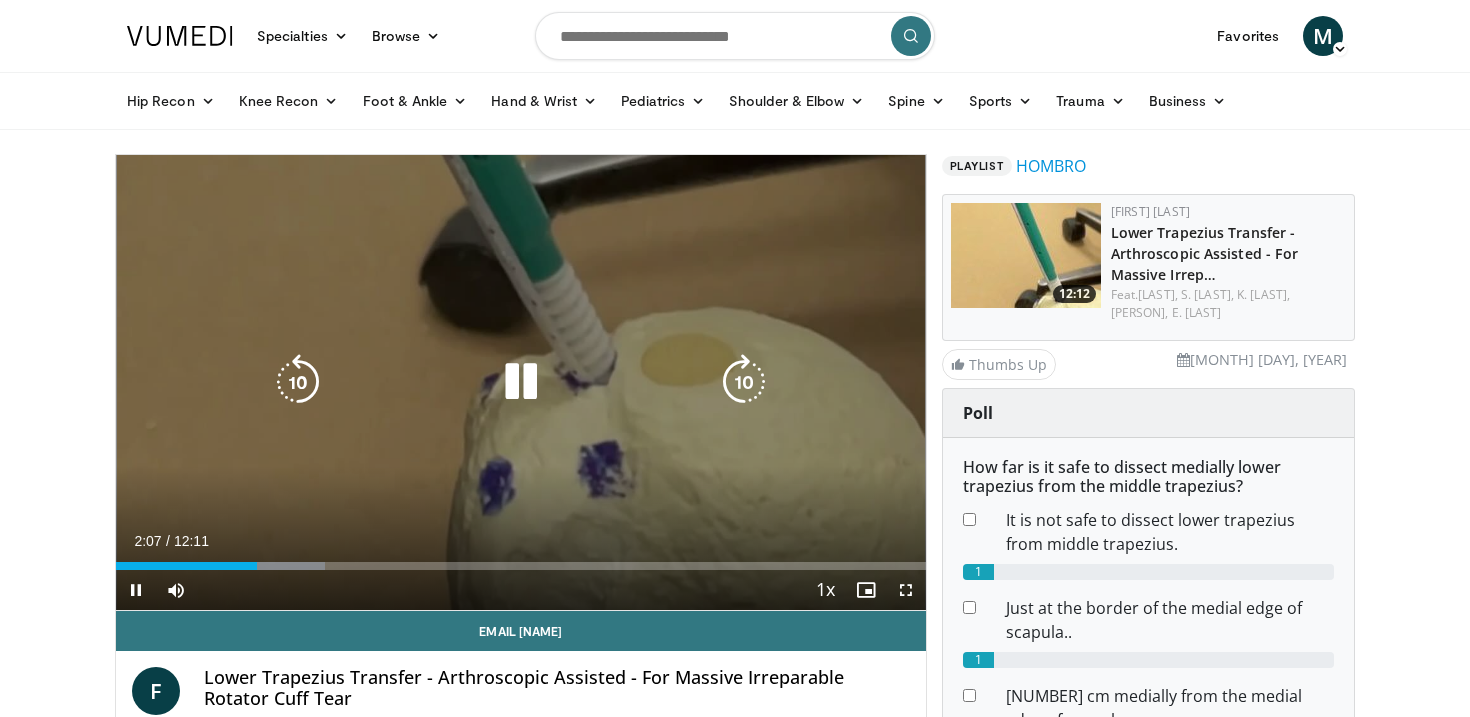 click at bounding box center (744, 382) 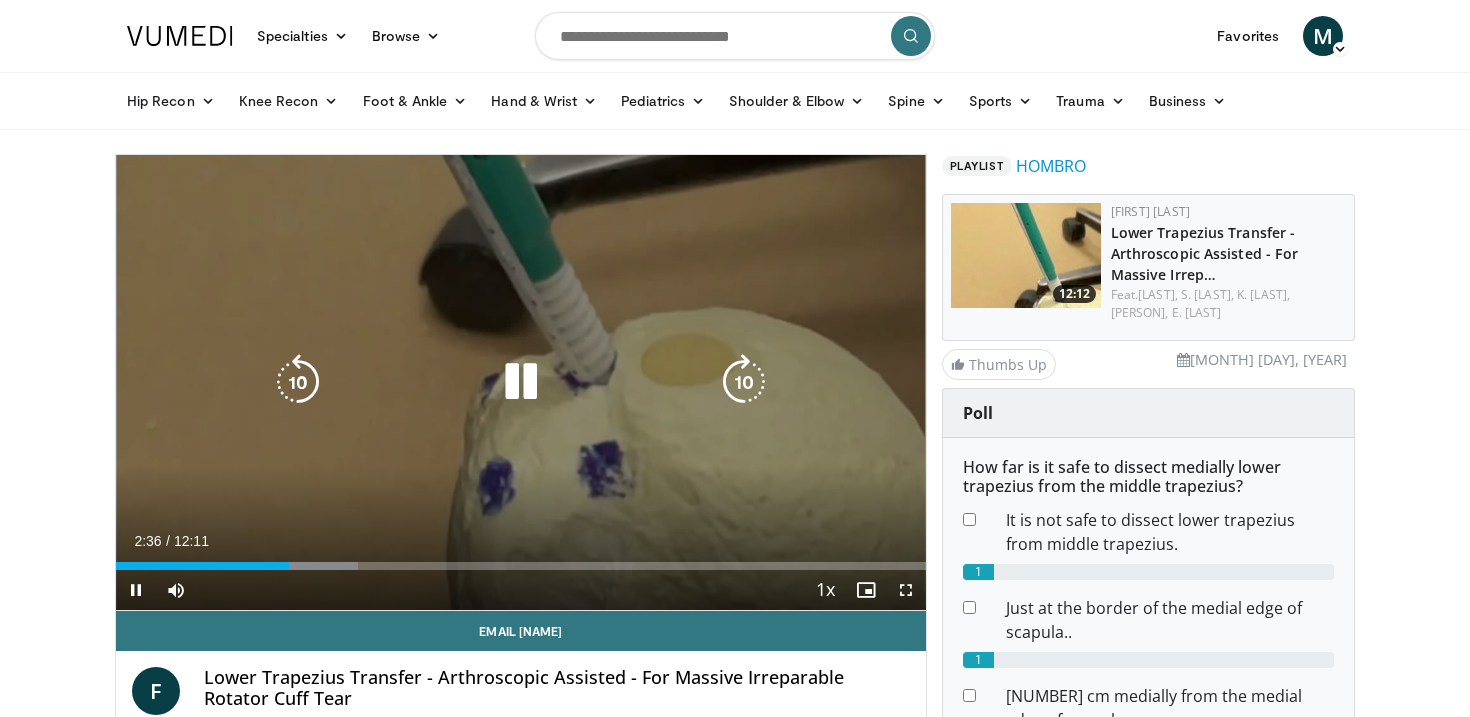 click on "10 seconds
Tap to unmute" at bounding box center [521, 382] 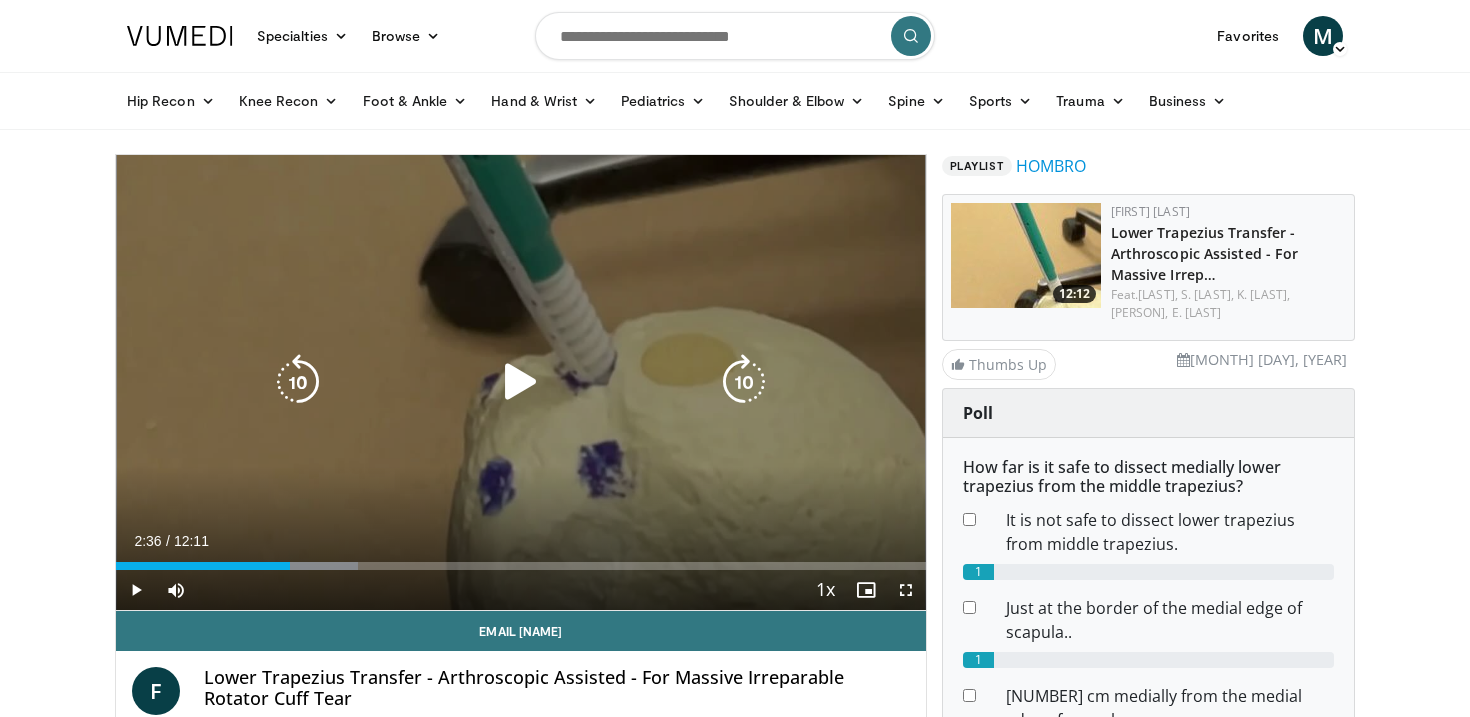 click at bounding box center [298, 382] 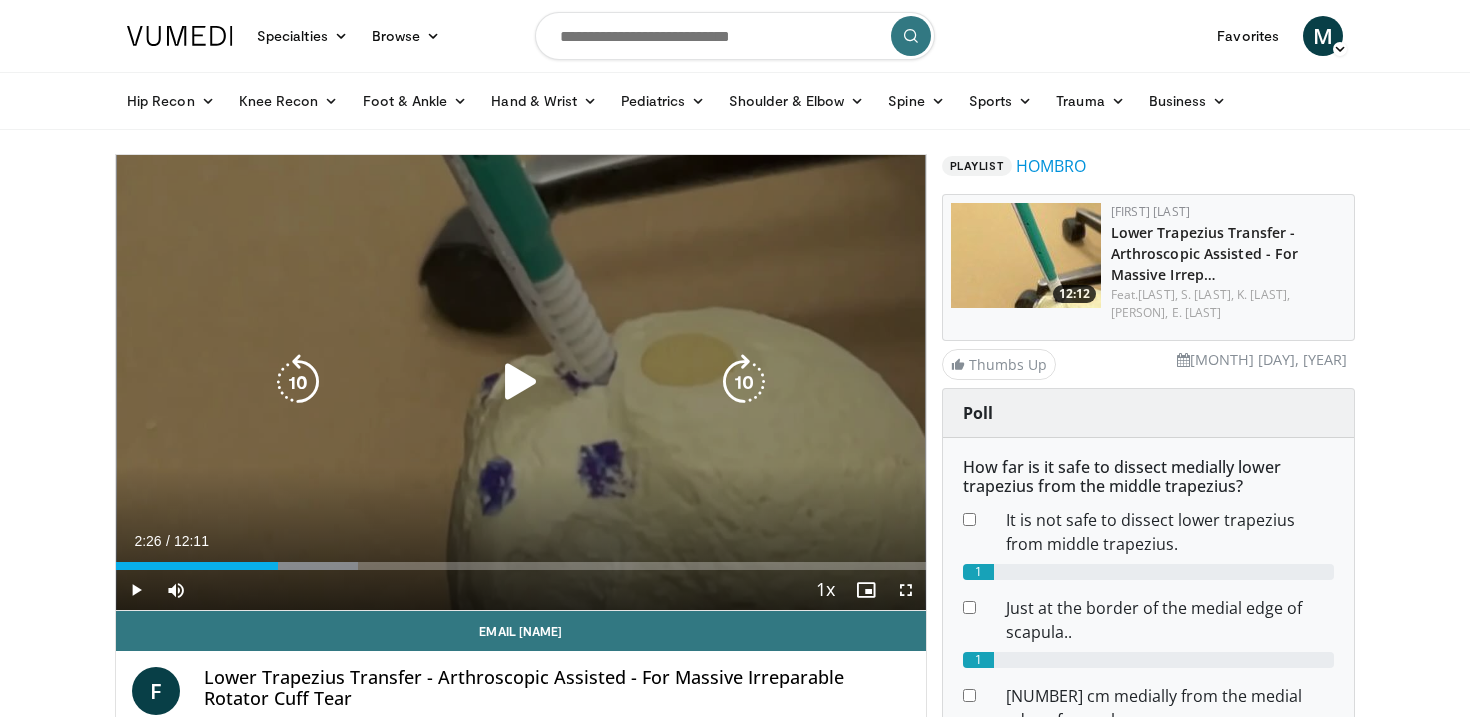 click at bounding box center (521, 382) 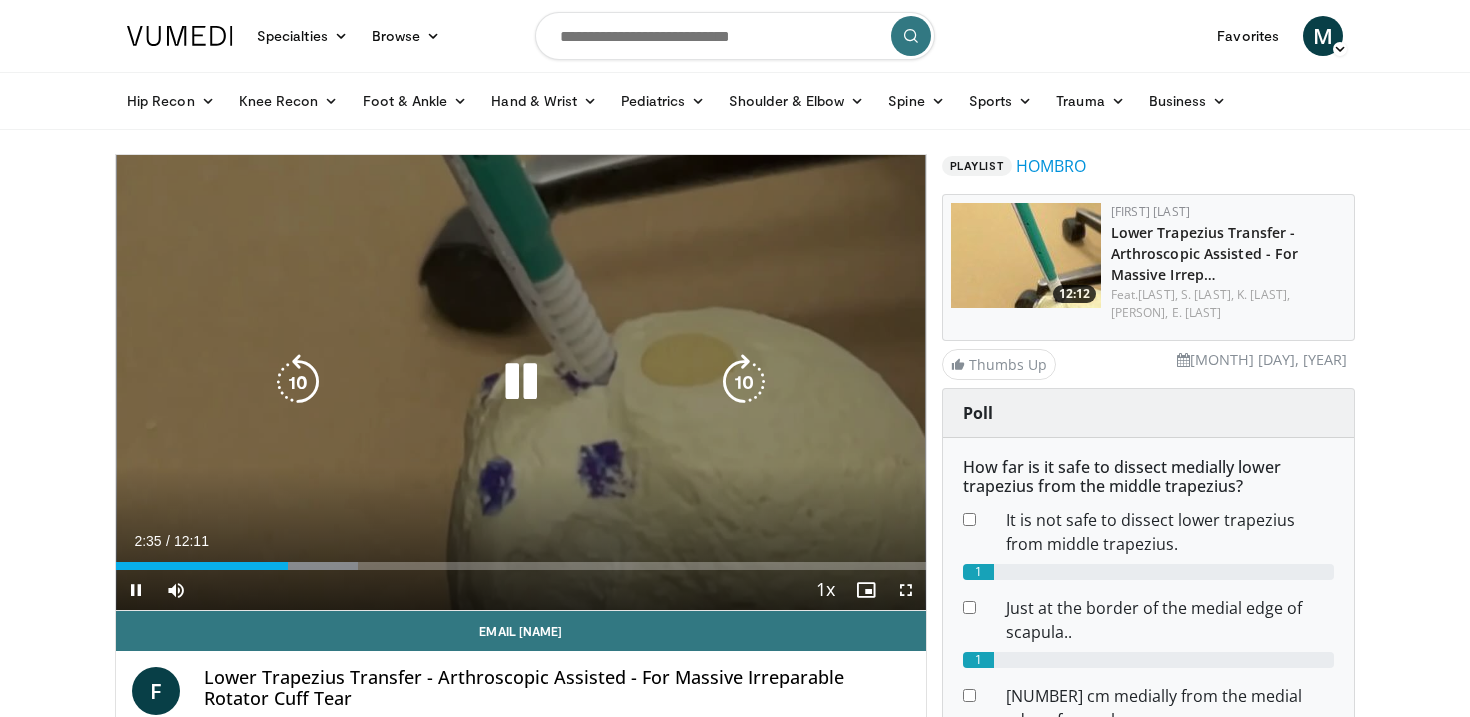 click on "10 seconds
Tap to unmute" at bounding box center (521, 382) 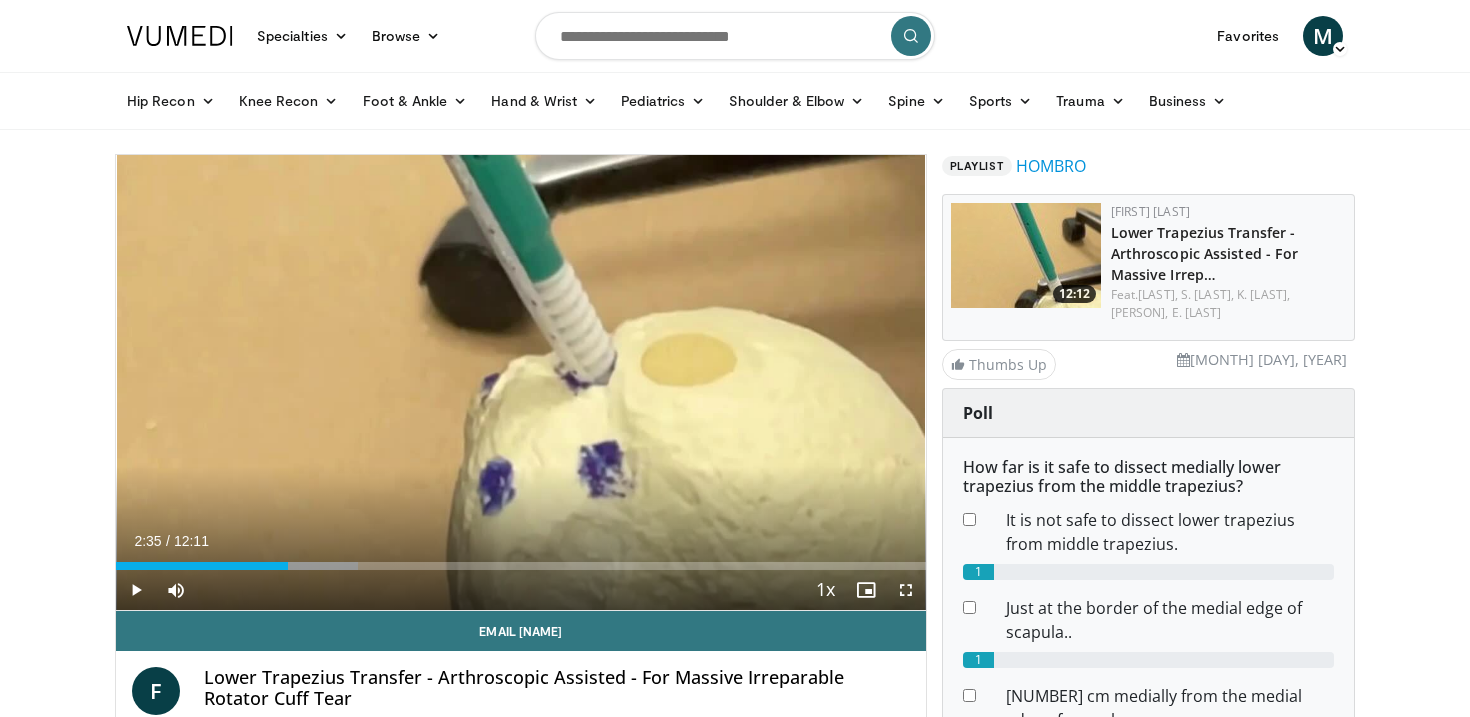 click on "10 seconds
Tap to unmute" at bounding box center (521, 382) 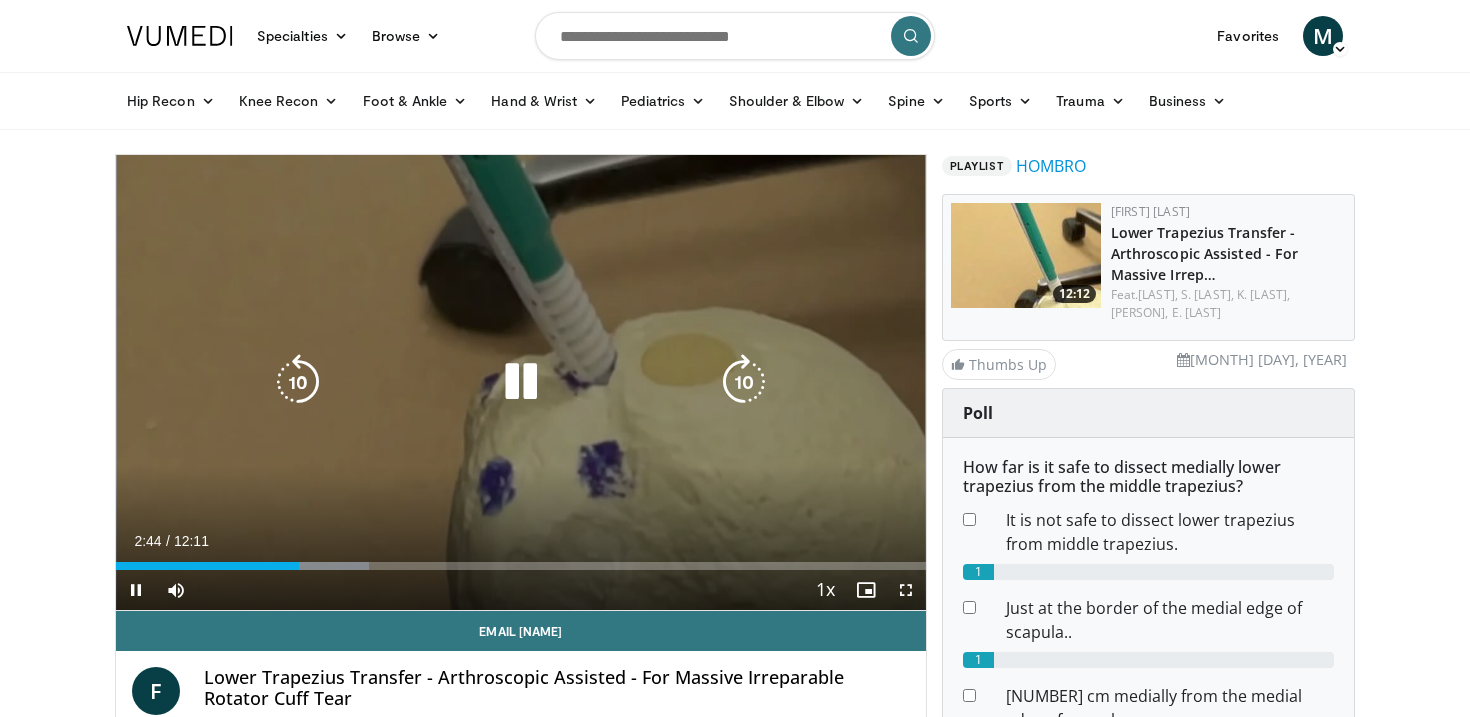 click at bounding box center [521, 382] 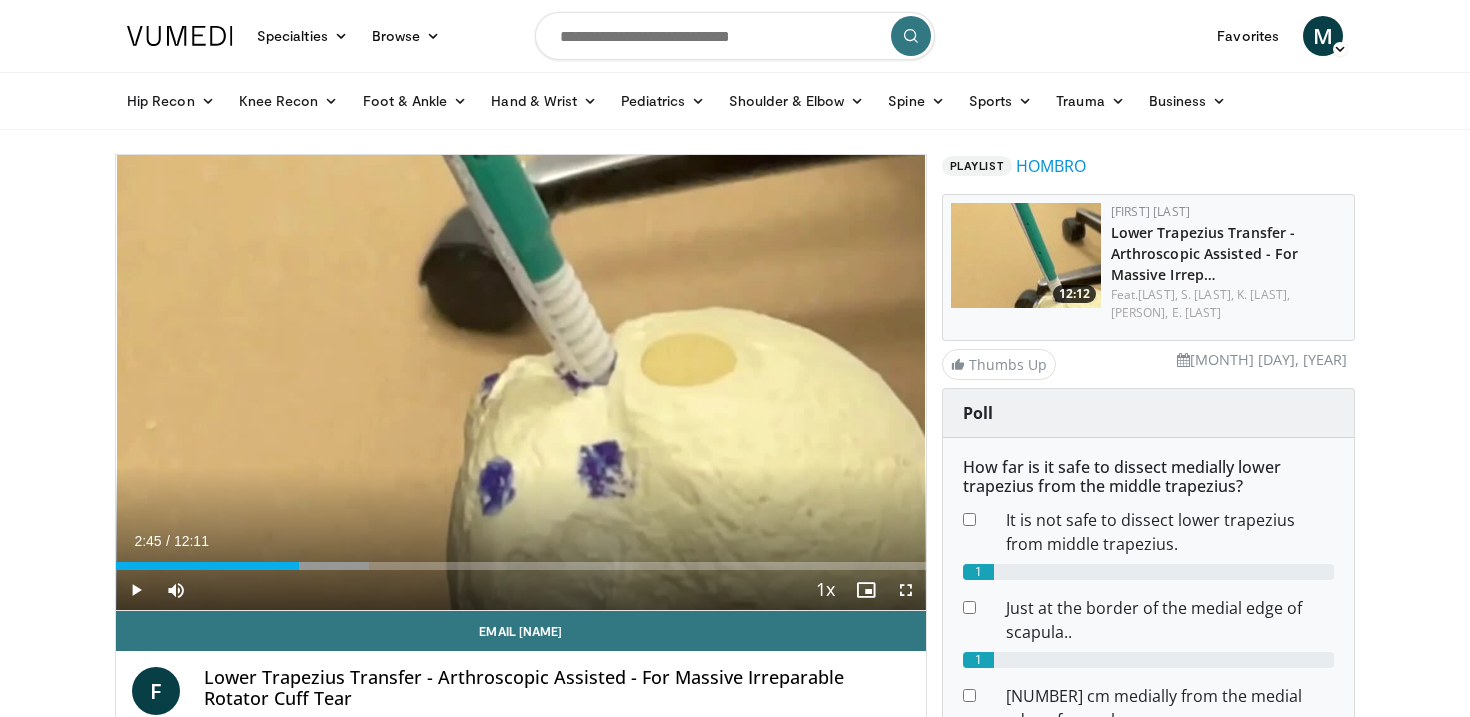 click on "10 seconds
Tap to unmute" at bounding box center (521, 382) 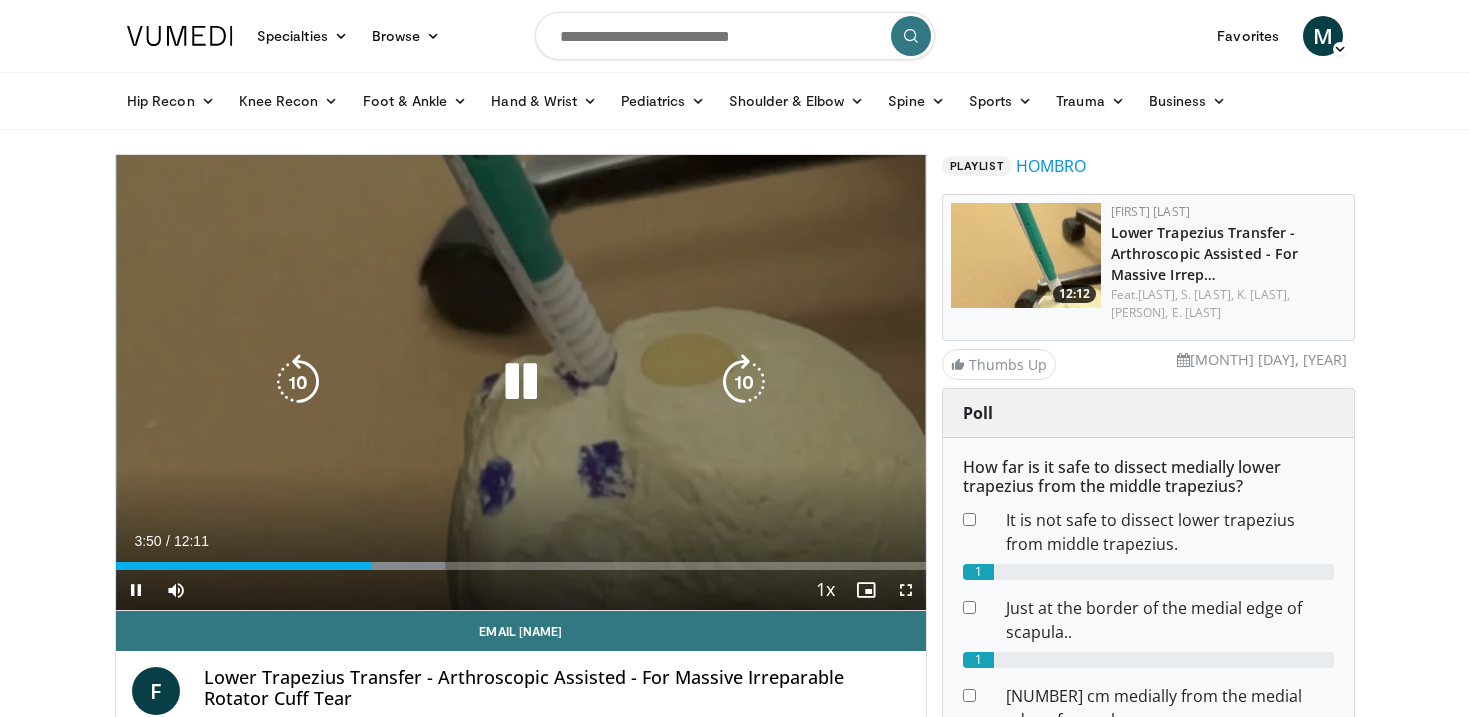 click at bounding box center [521, 382] 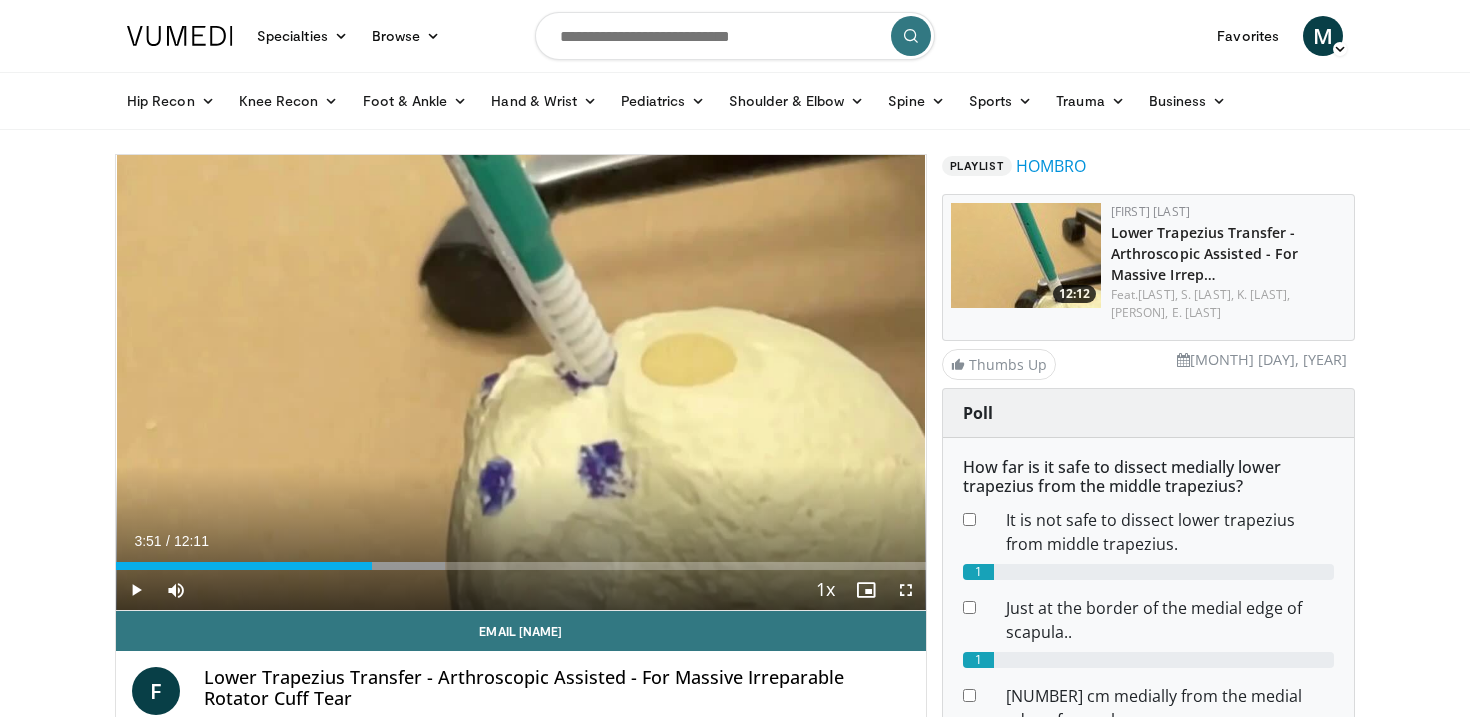 type 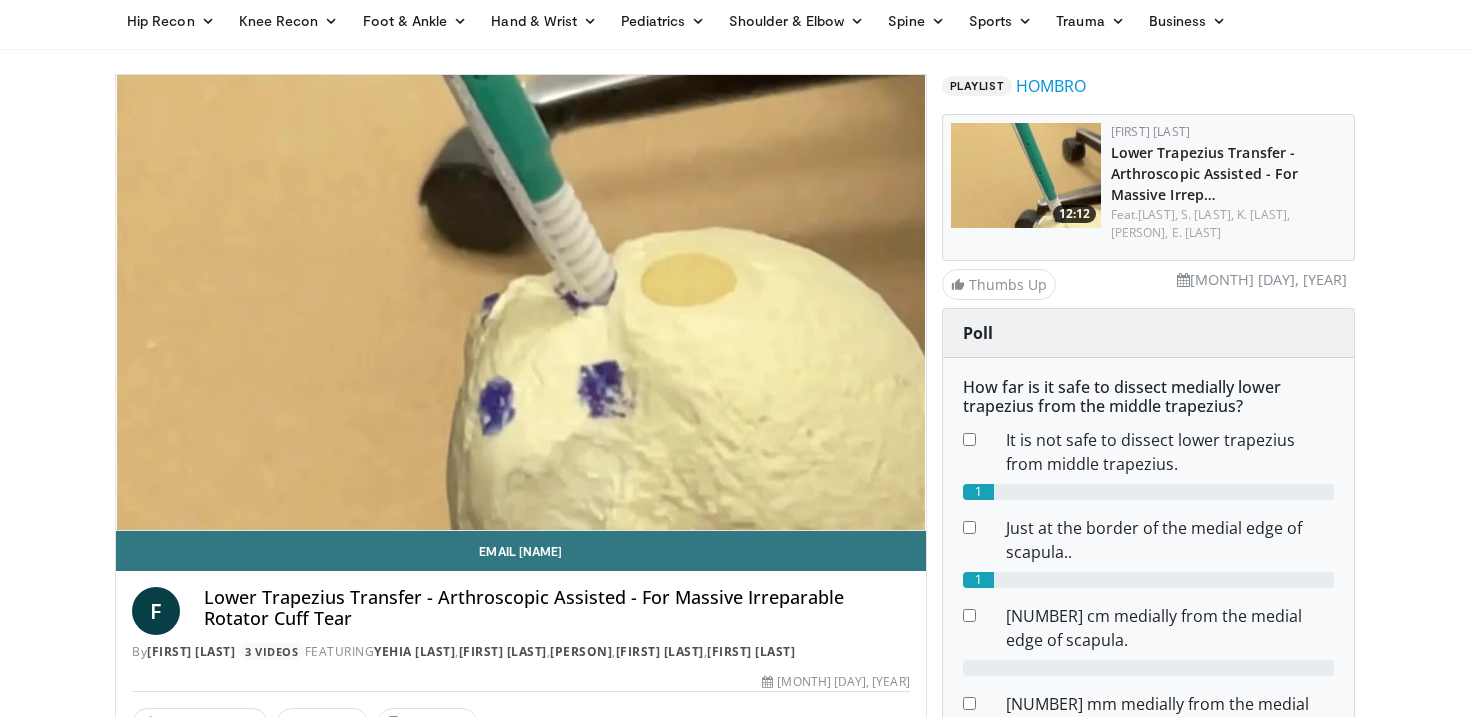 scroll, scrollTop: 84, scrollLeft: 0, axis: vertical 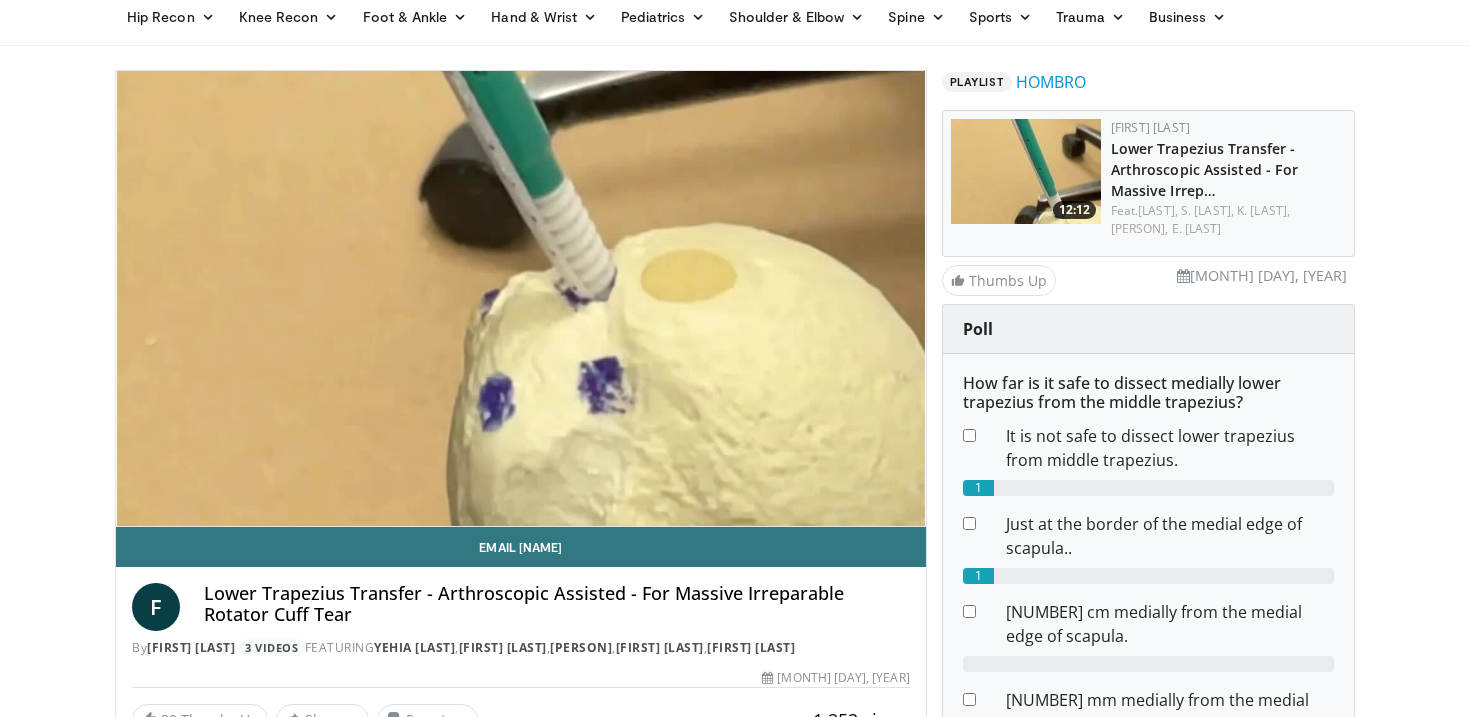 click on "10 seconds
Tap to unmute" at bounding box center [521, 298] 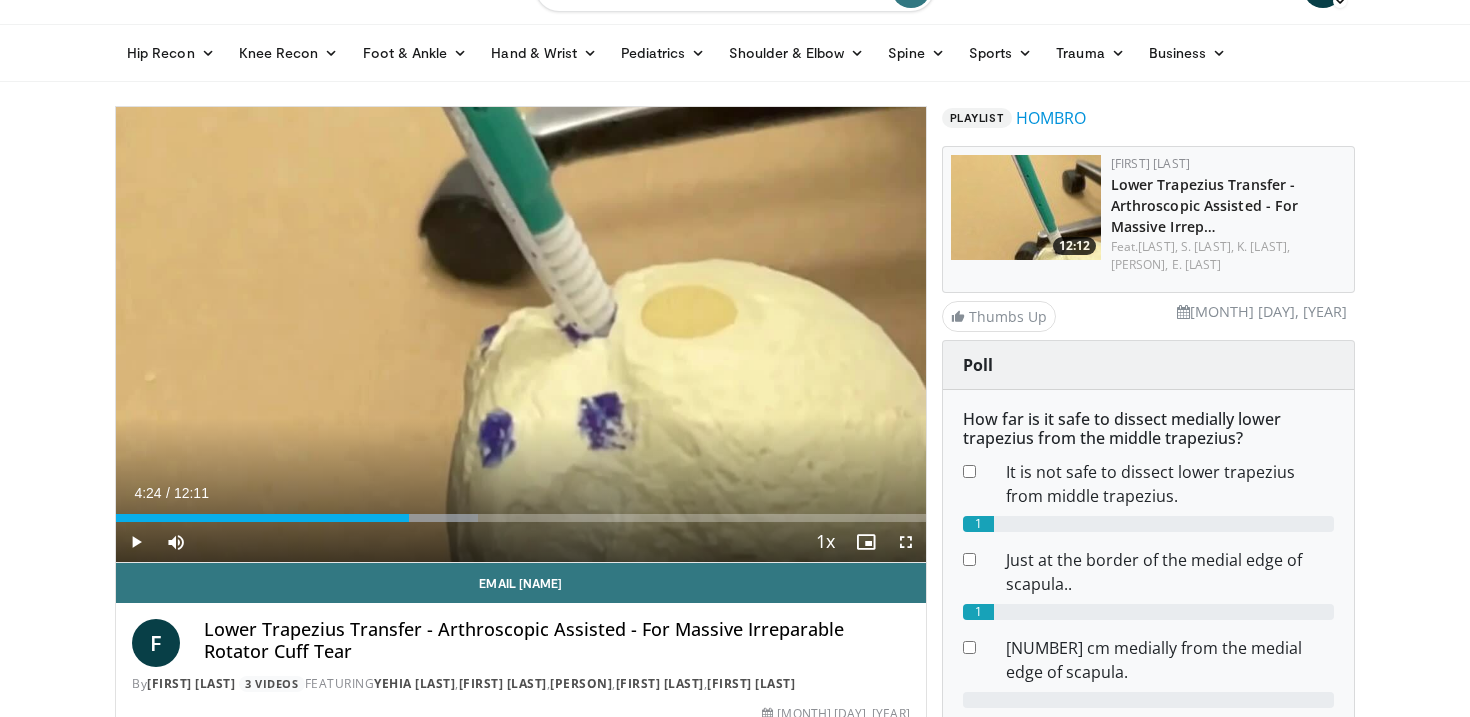scroll, scrollTop: 28, scrollLeft: 0, axis: vertical 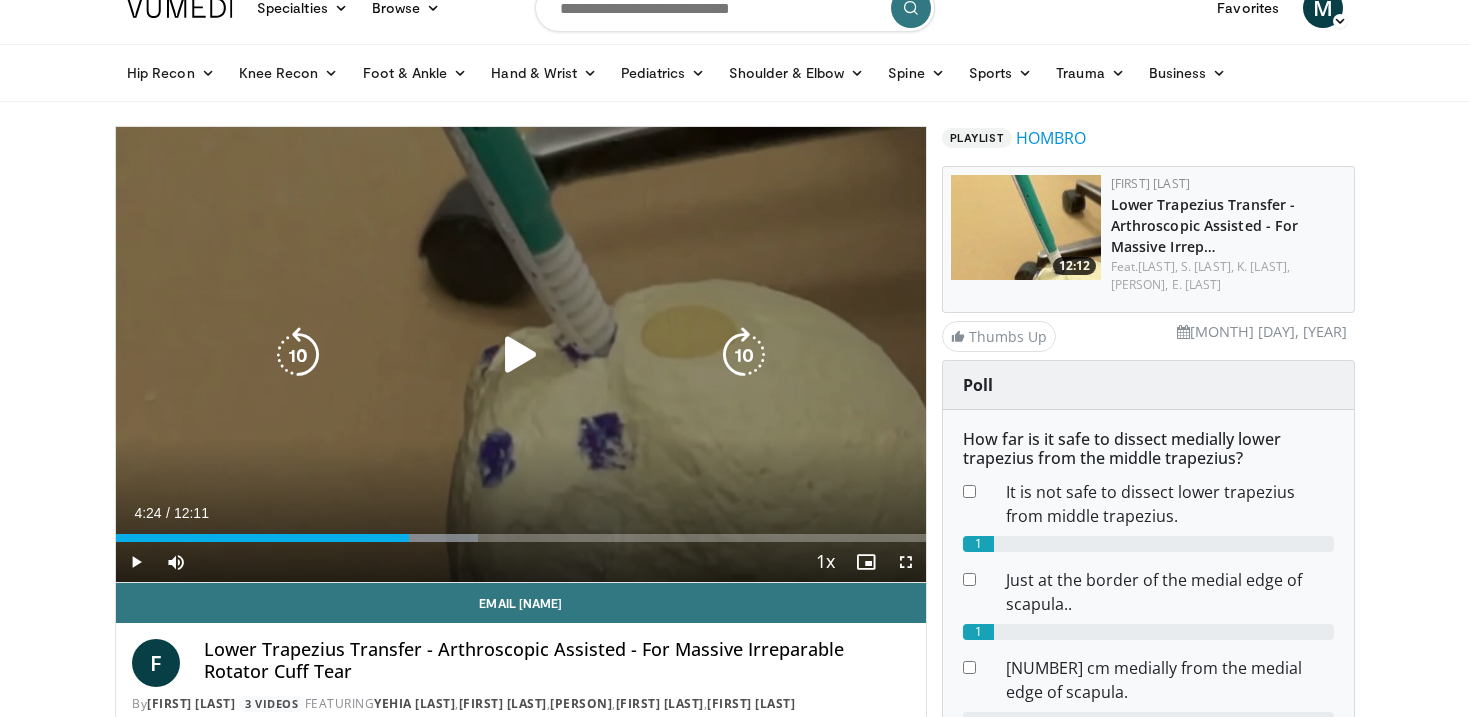 click at bounding box center [521, 355] 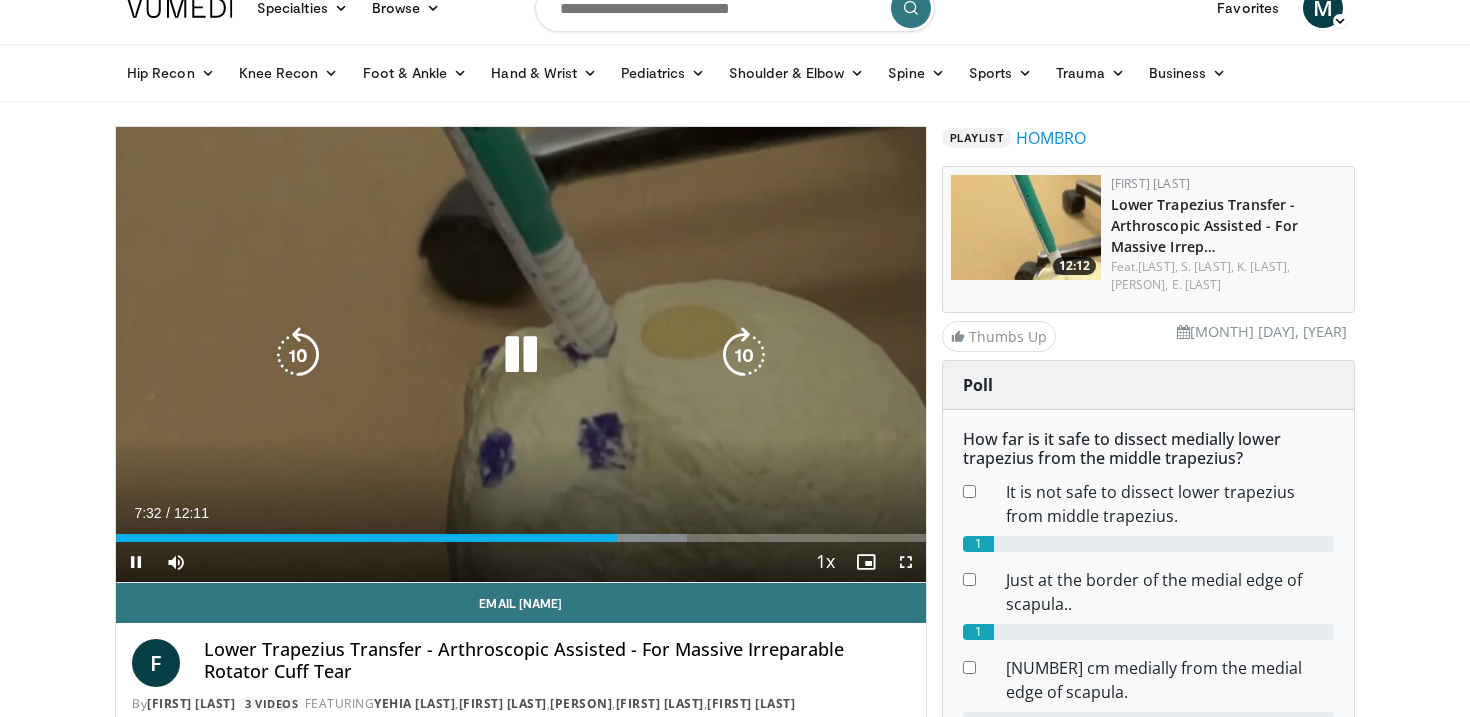 click at bounding box center (521, 355) 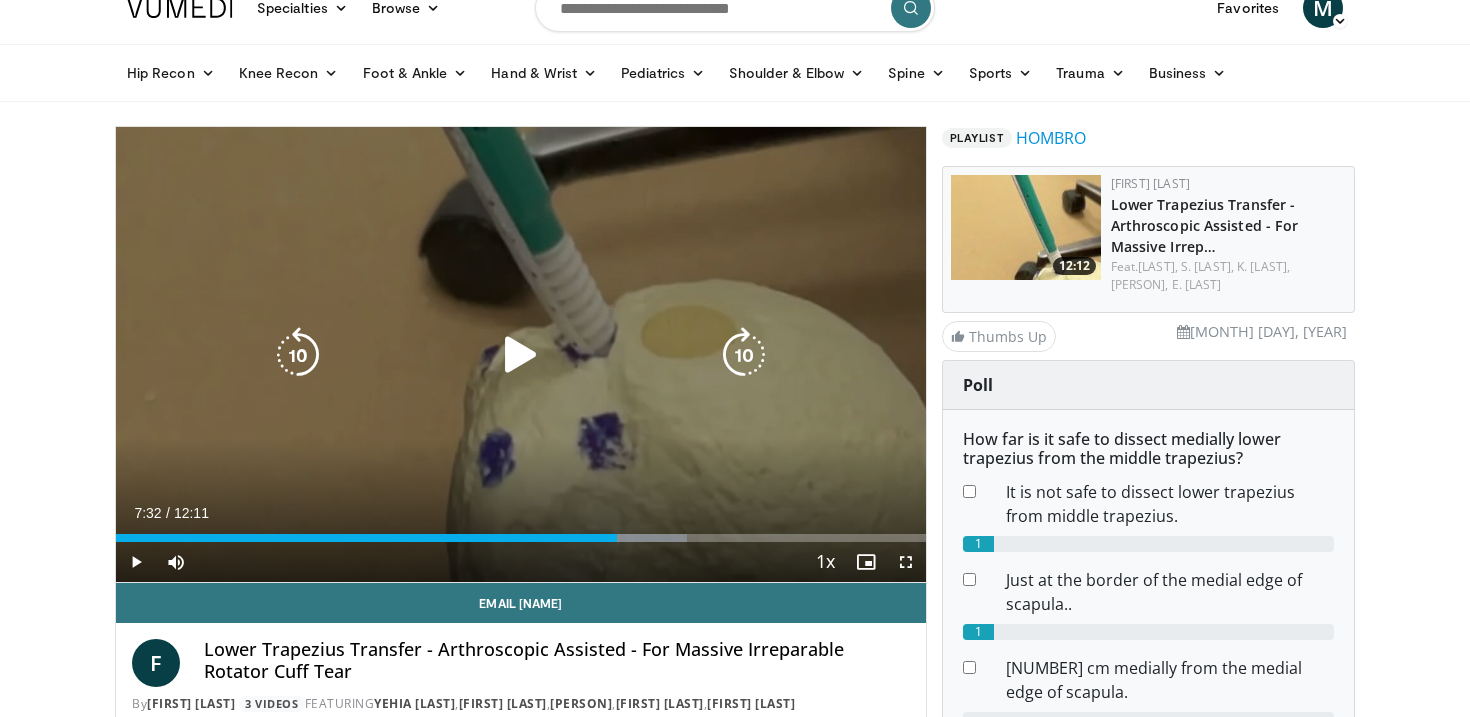 click at bounding box center (521, 355) 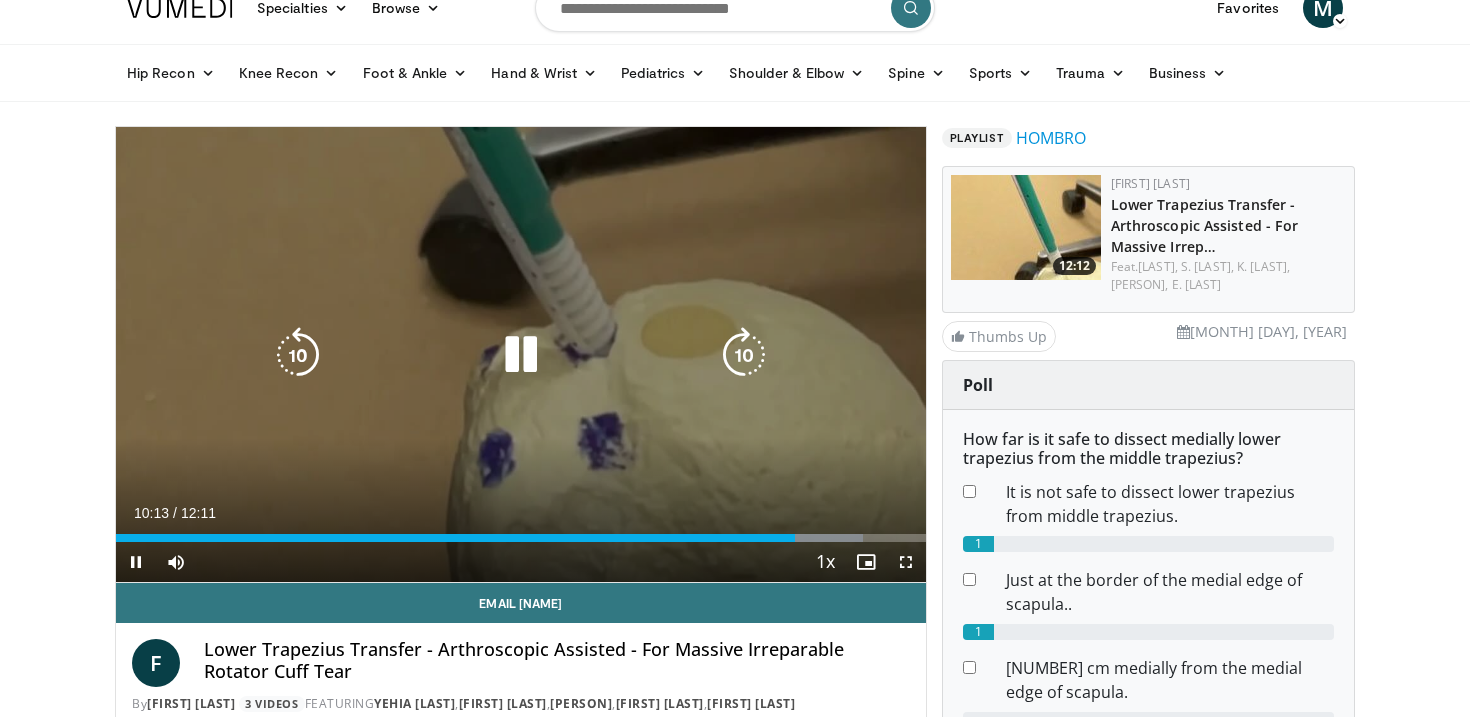 click at bounding box center [521, 355] 